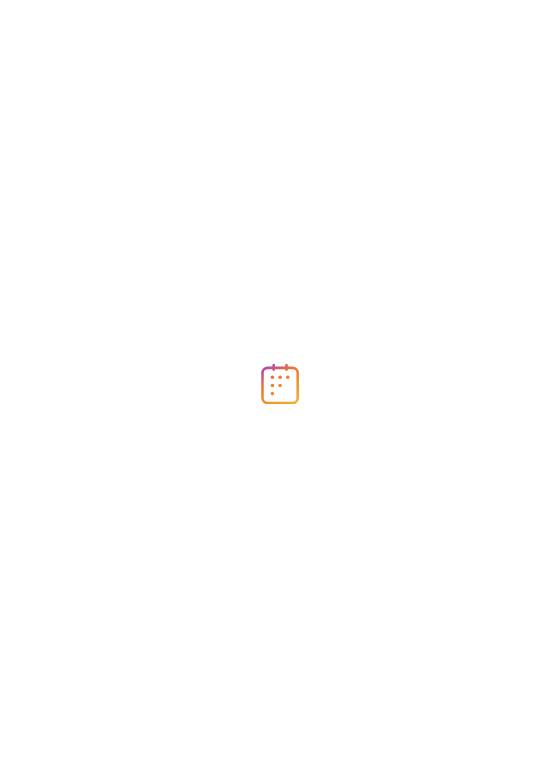 scroll, scrollTop: 0, scrollLeft: 0, axis: both 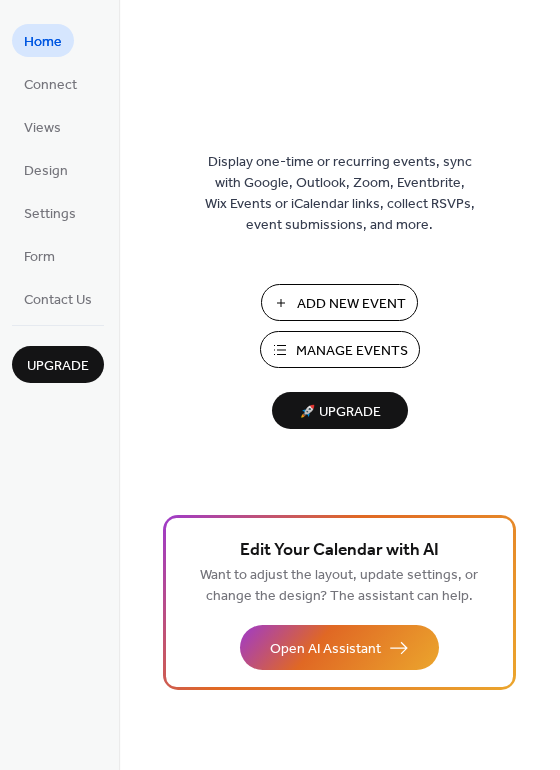 click on "Manage Events" at bounding box center [340, 349] 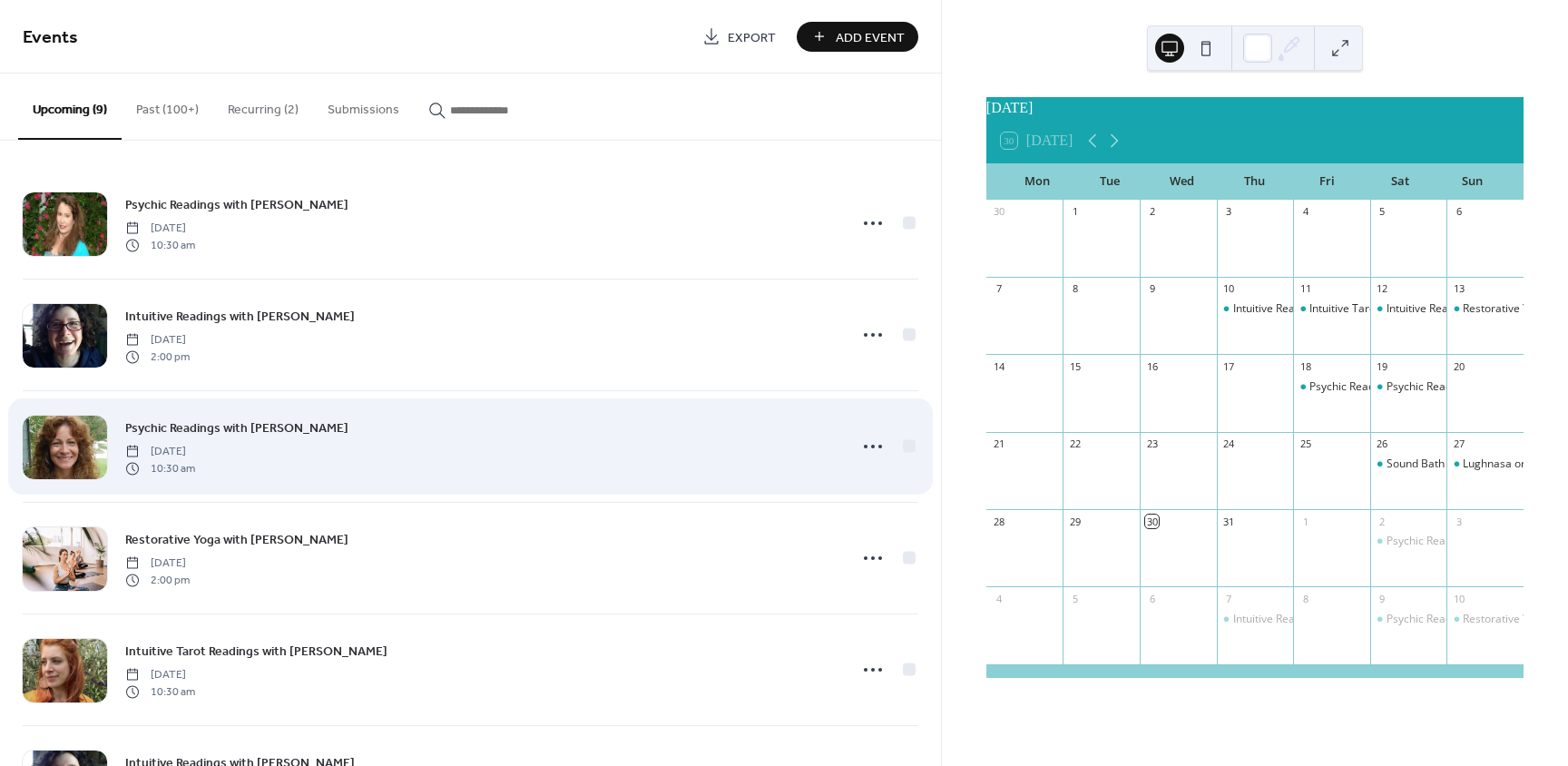scroll, scrollTop: 0, scrollLeft: 0, axis: both 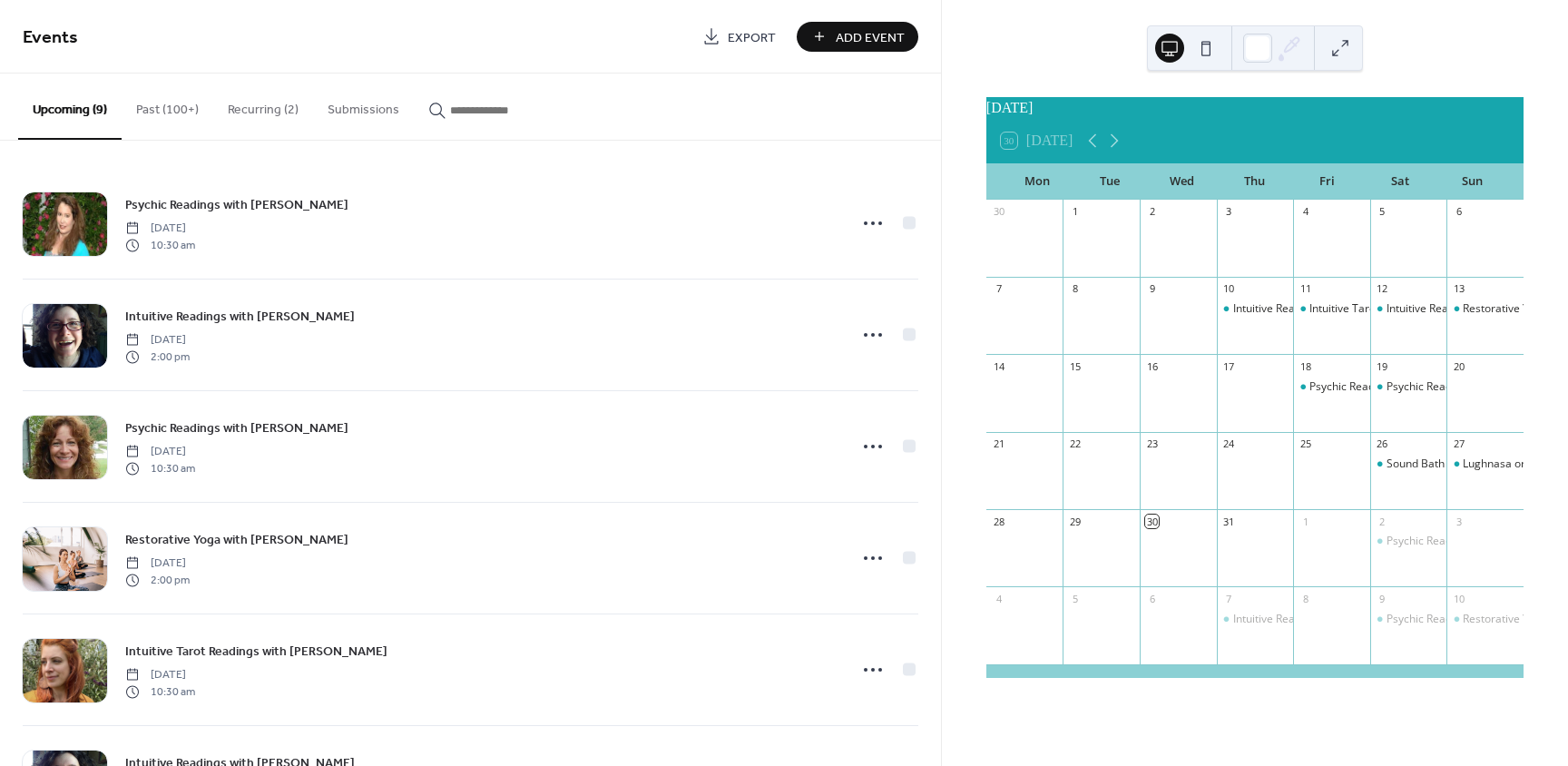 click at bounding box center (505, 110) 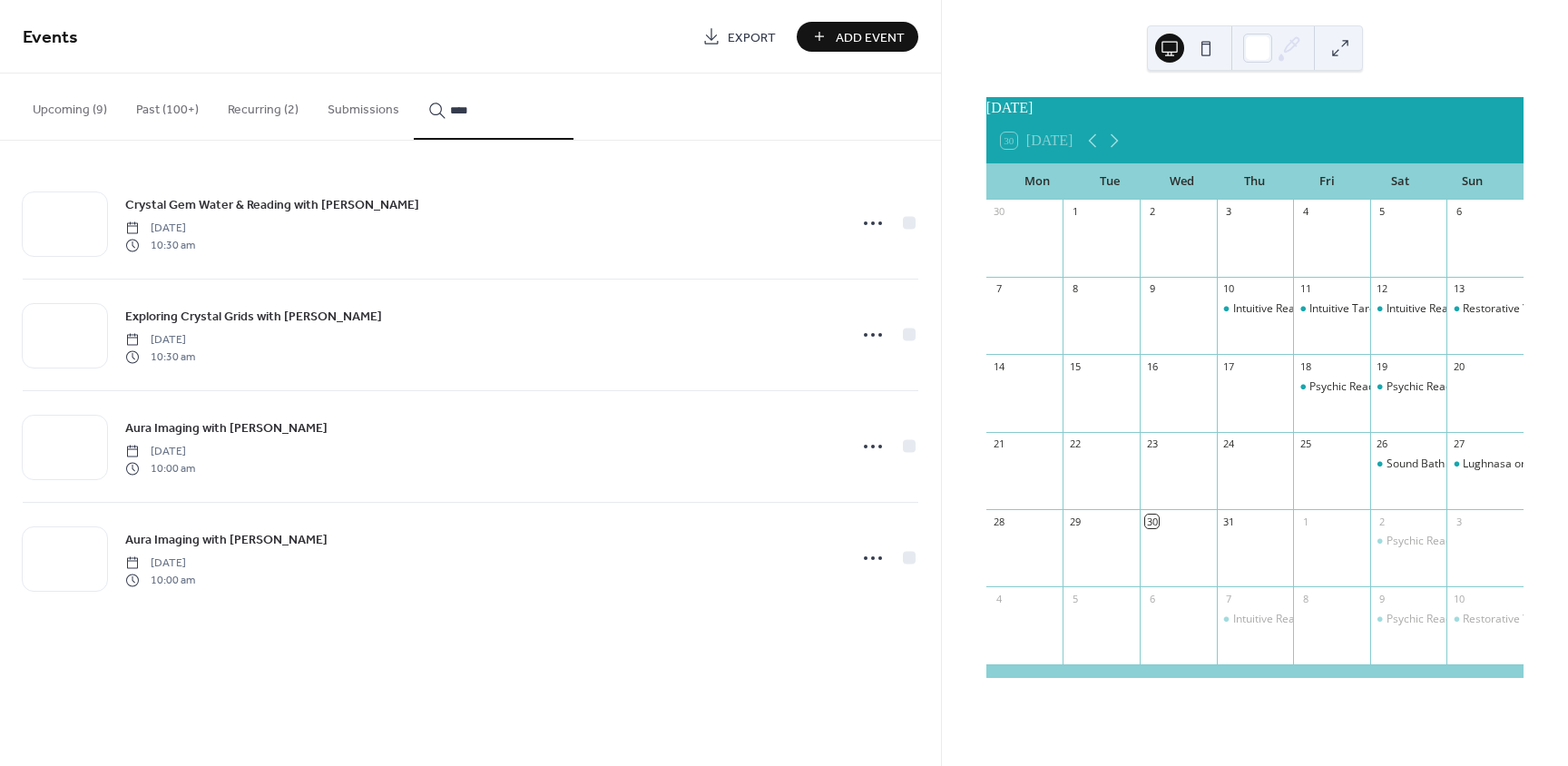 type on "****" 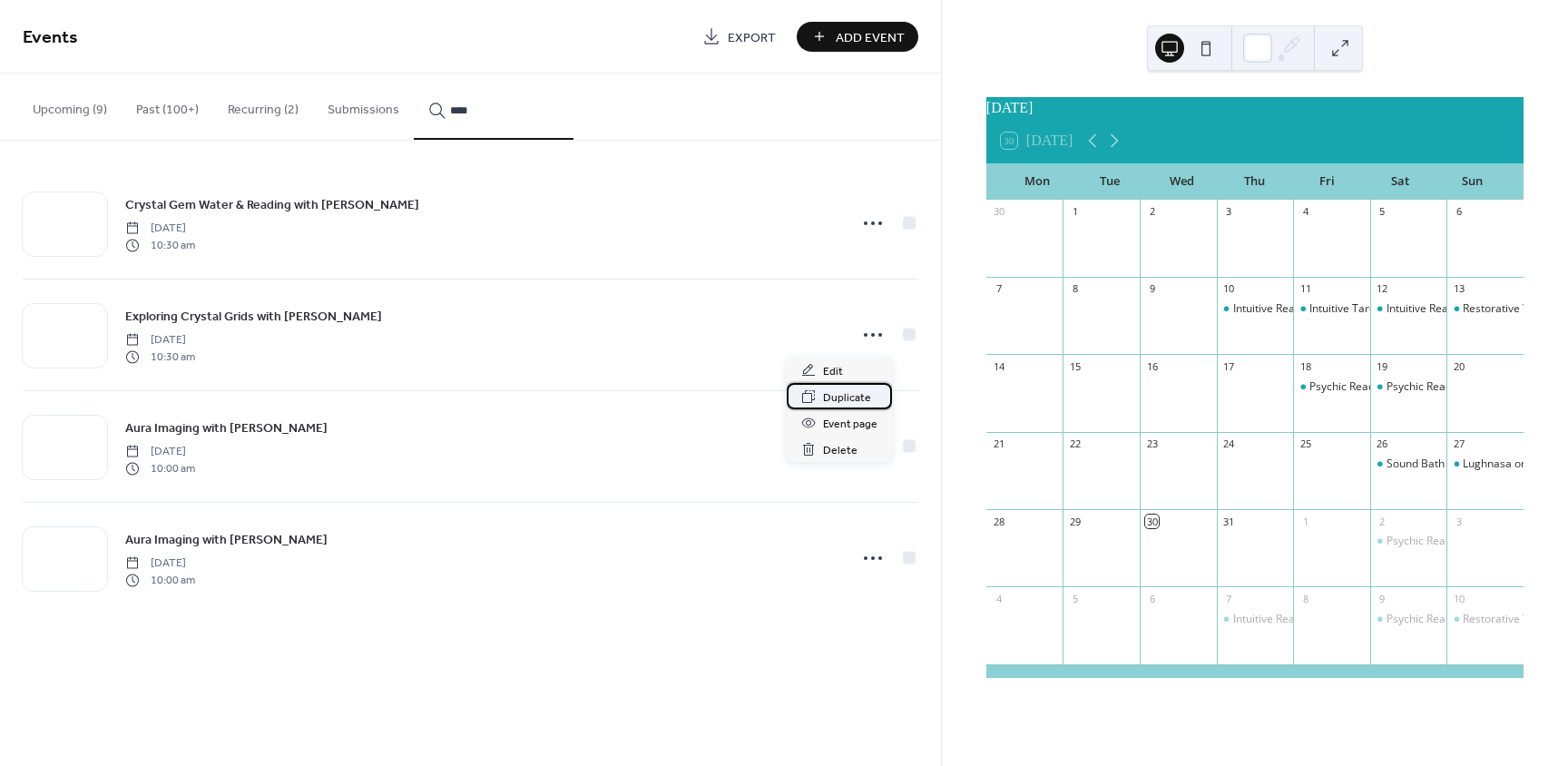 click on "Duplicate" at bounding box center (847, 398) 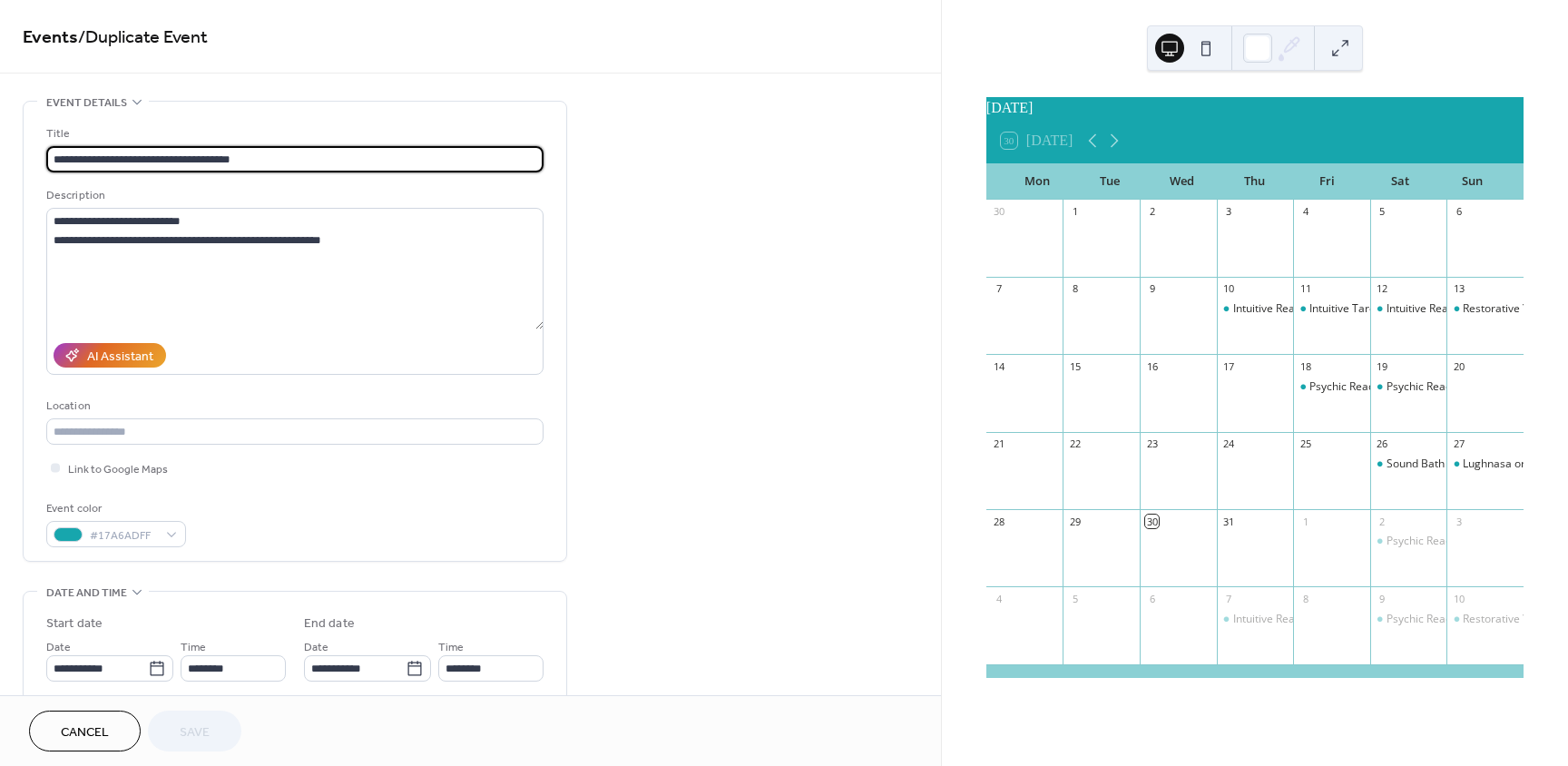 drag, startPoint x: 162, startPoint y: 158, endPoint x: -87, endPoint y: 149, distance: 249.1626 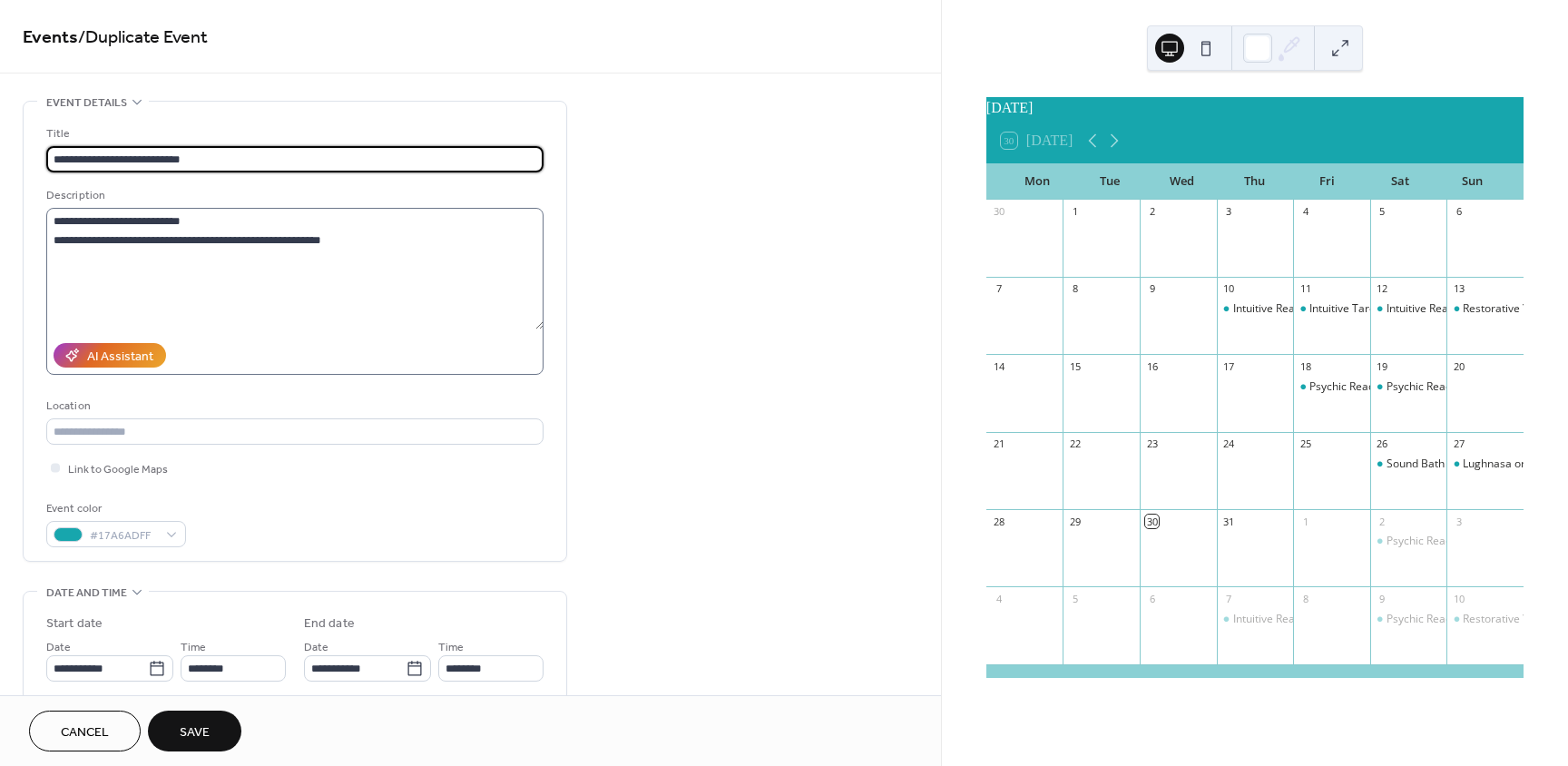 type on "**********" 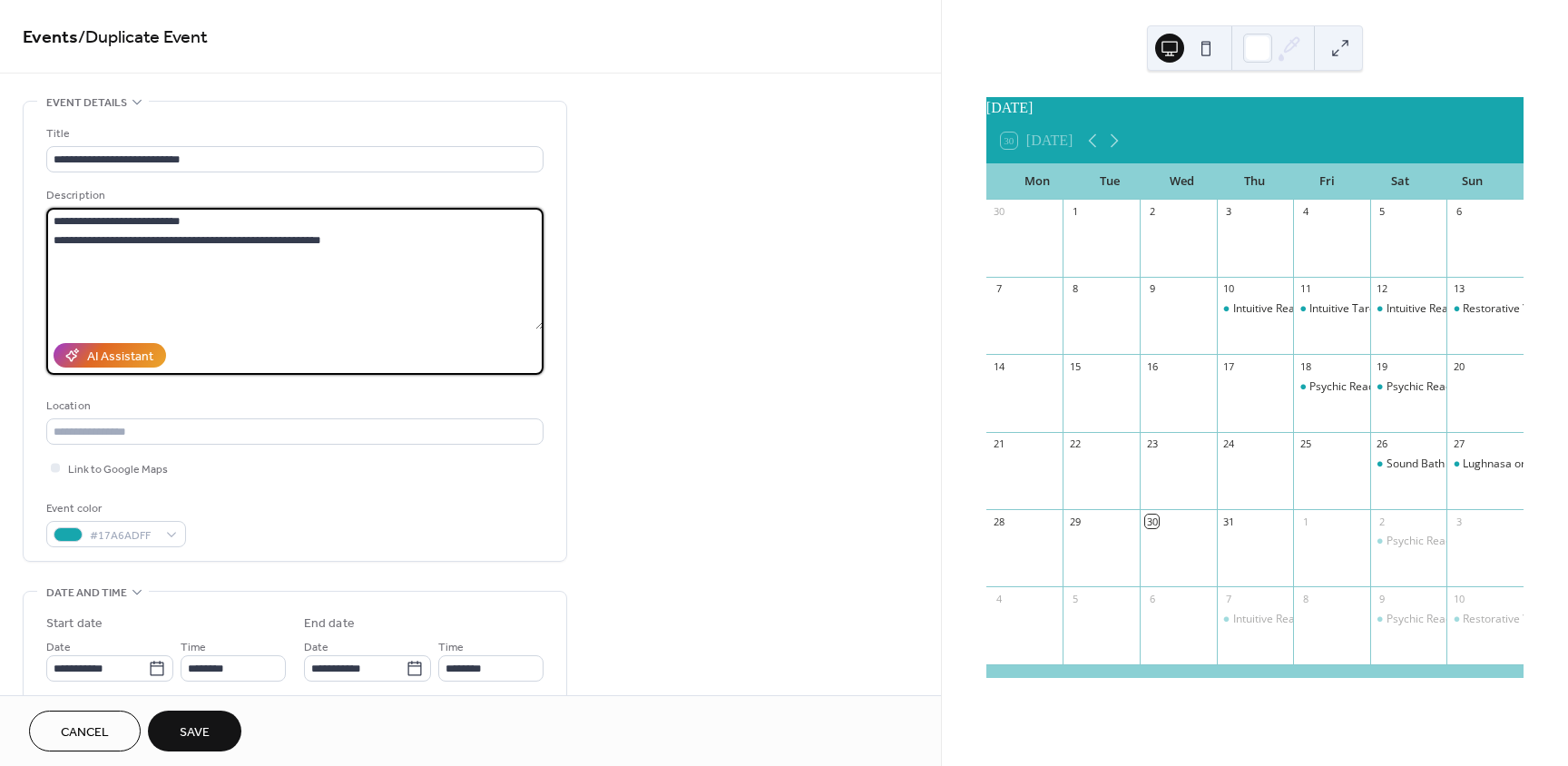 click on "**********" at bounding box center (295, 269) 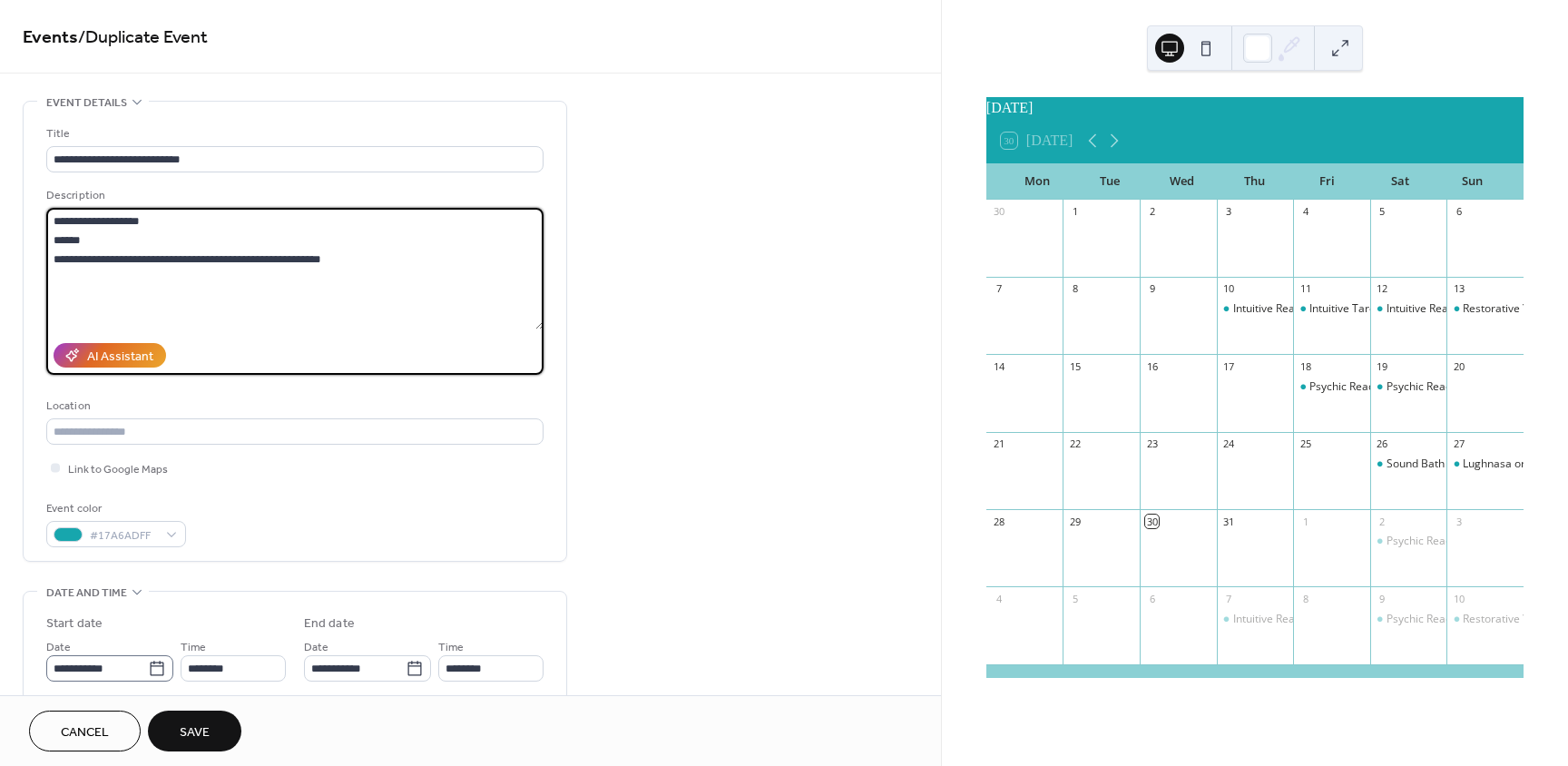 type on "**********" 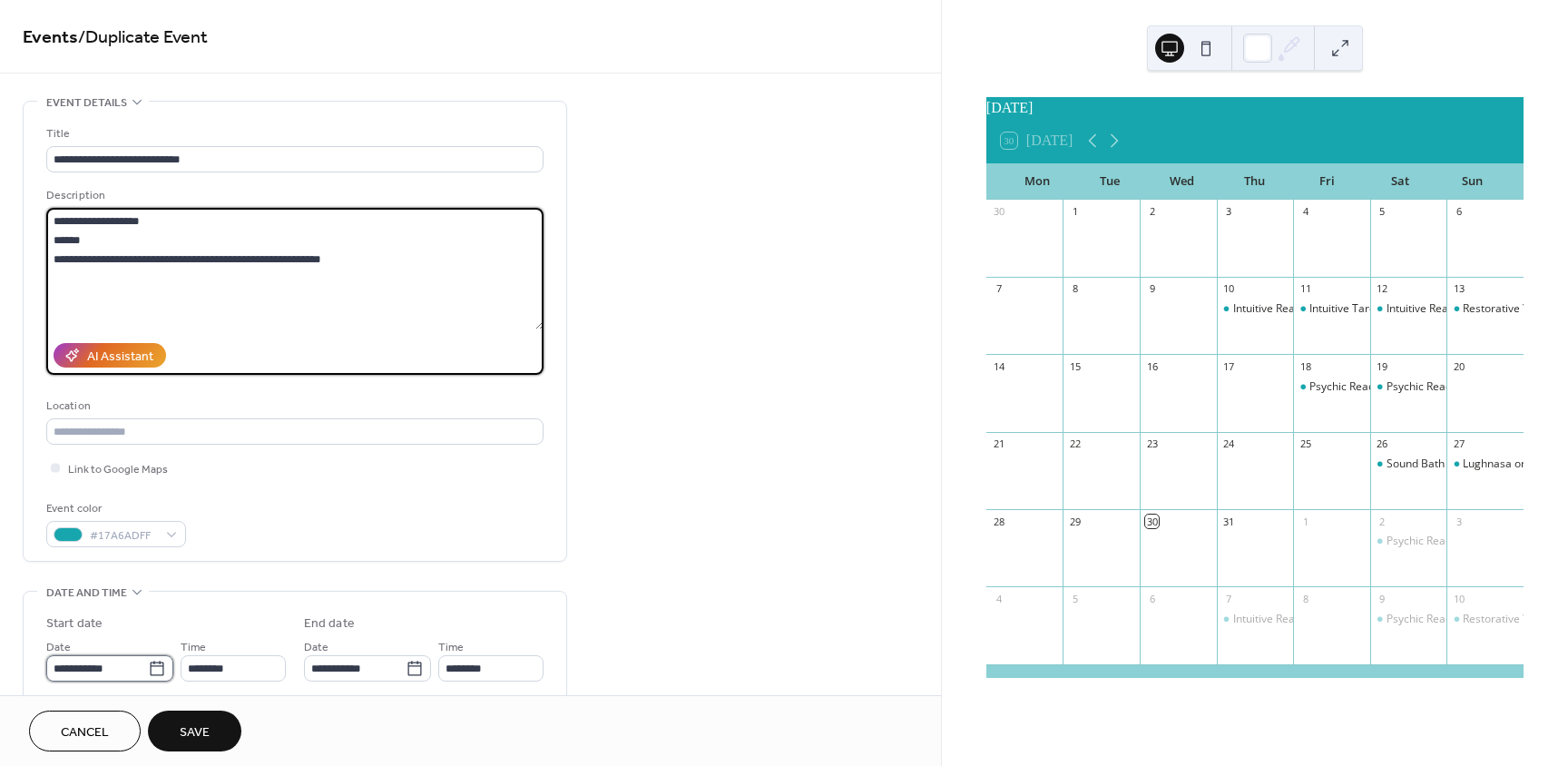 click on "**********" at bounding box center (97, 668) 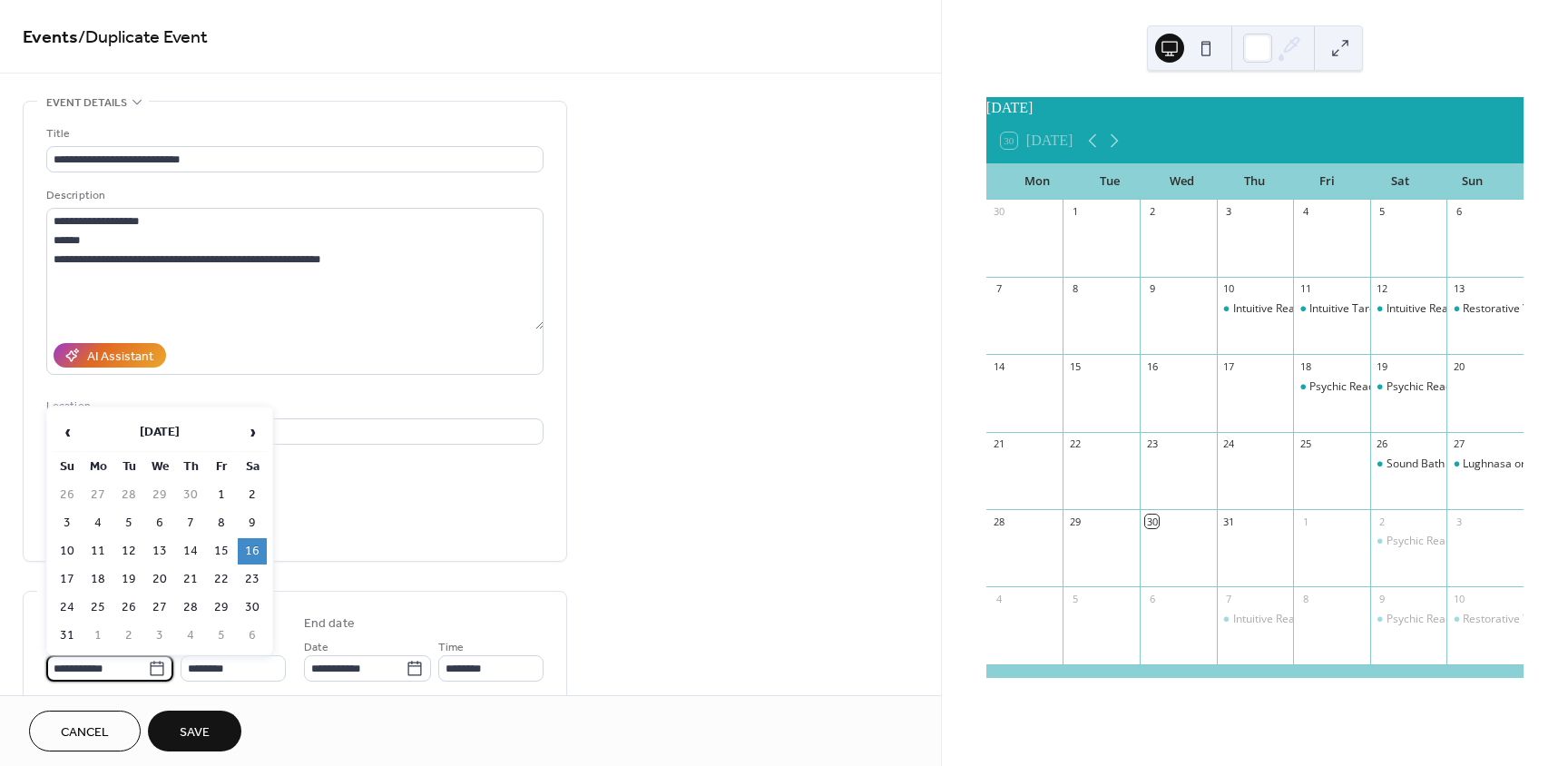 drag, startPoint x: 133, startPoint y: 672, endPoint x: -58, endPoint y: 649, distance: 192.37983 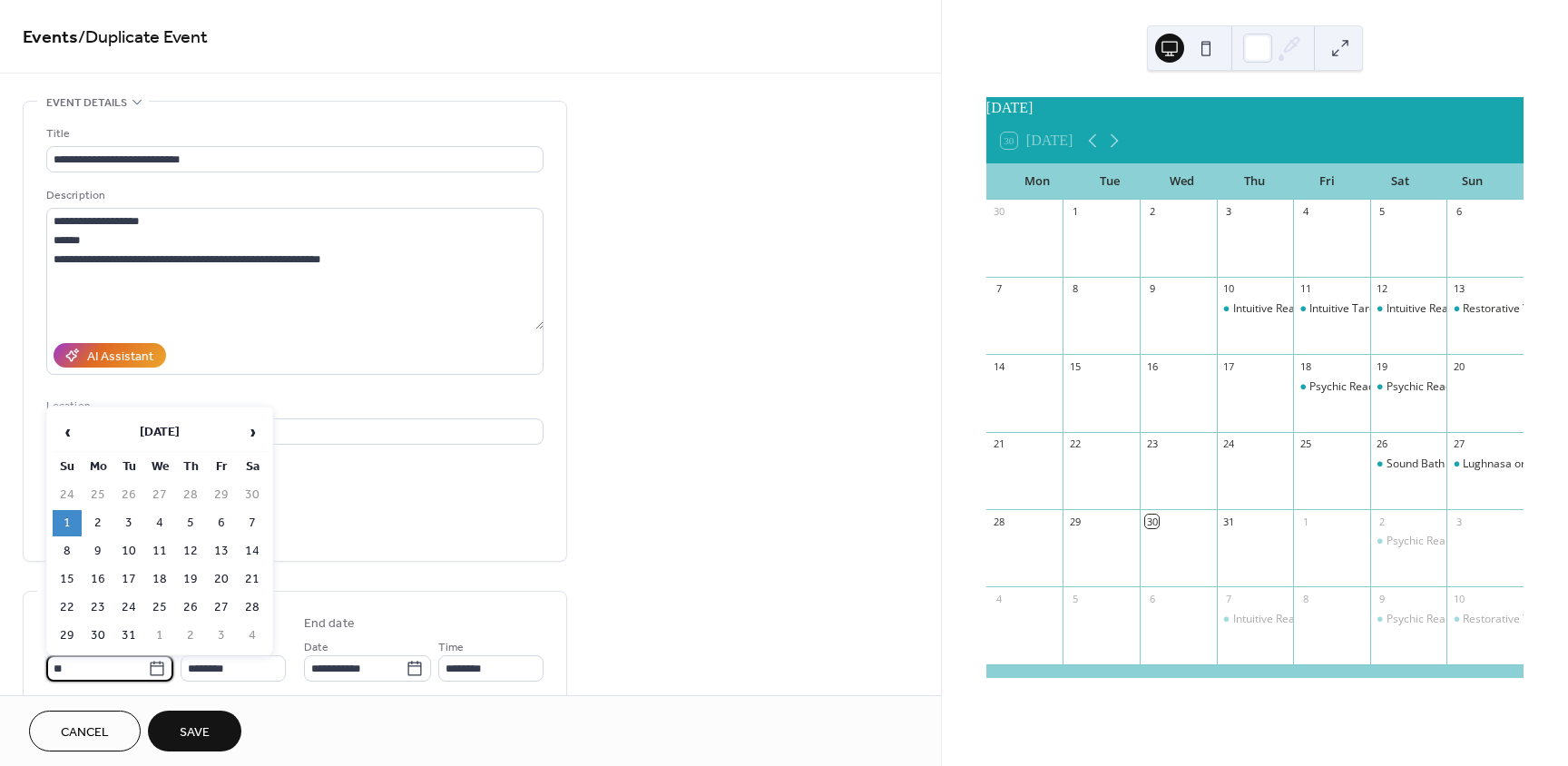 type on "*" 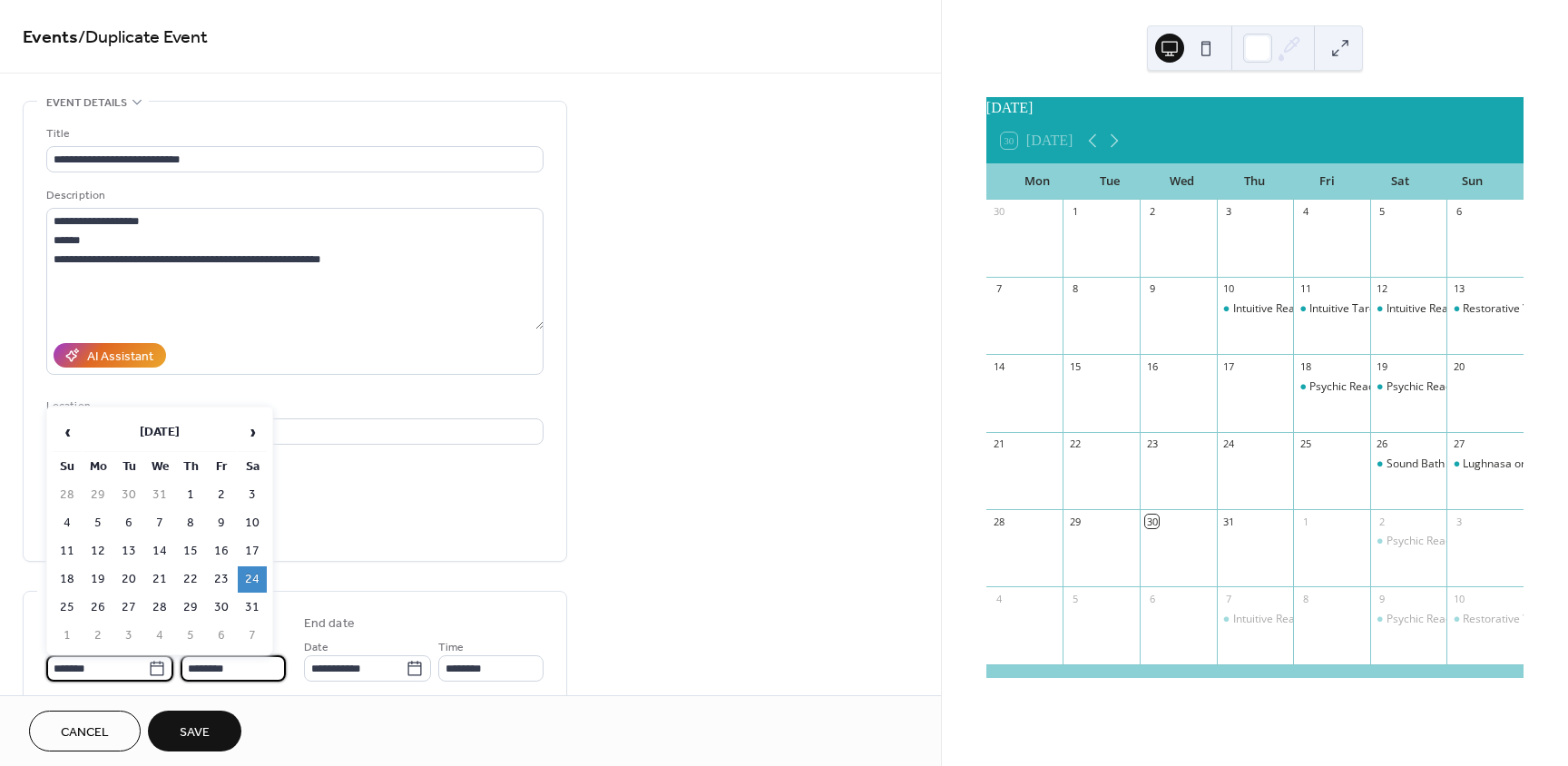 type on "**********" 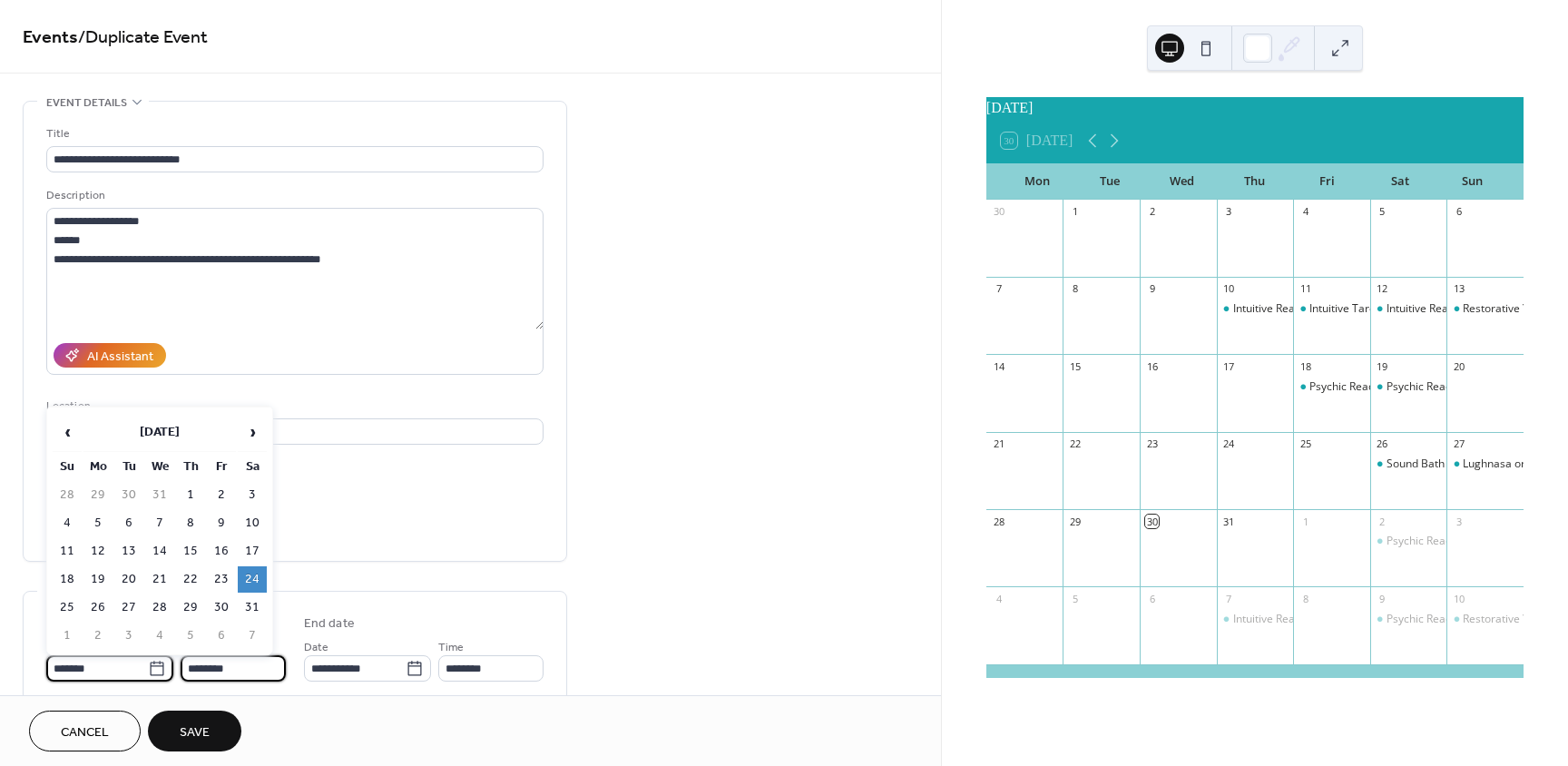 type on "**********" 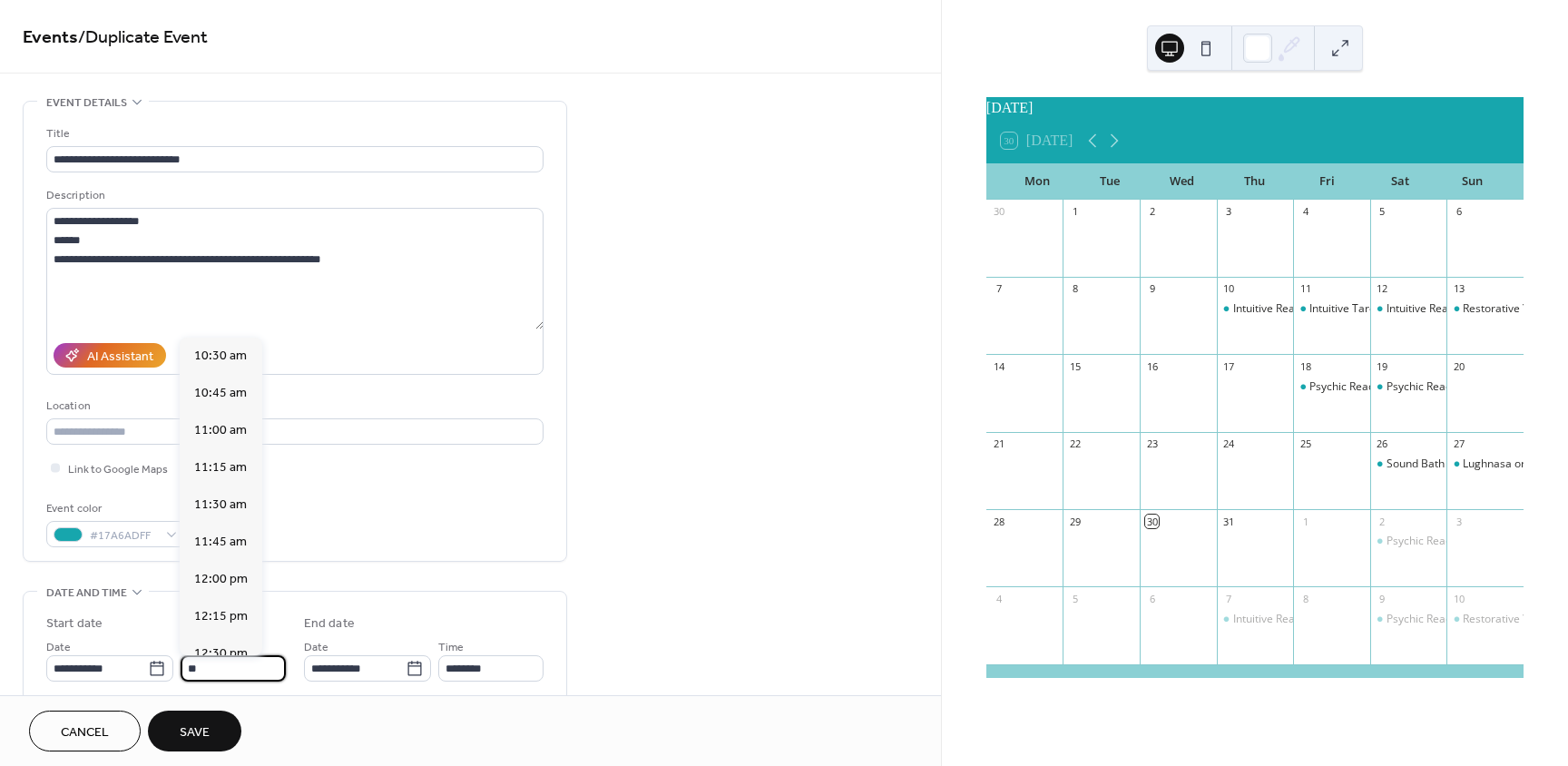 scroll, scrollTop: 0, scrollLeft: 0, axis: both 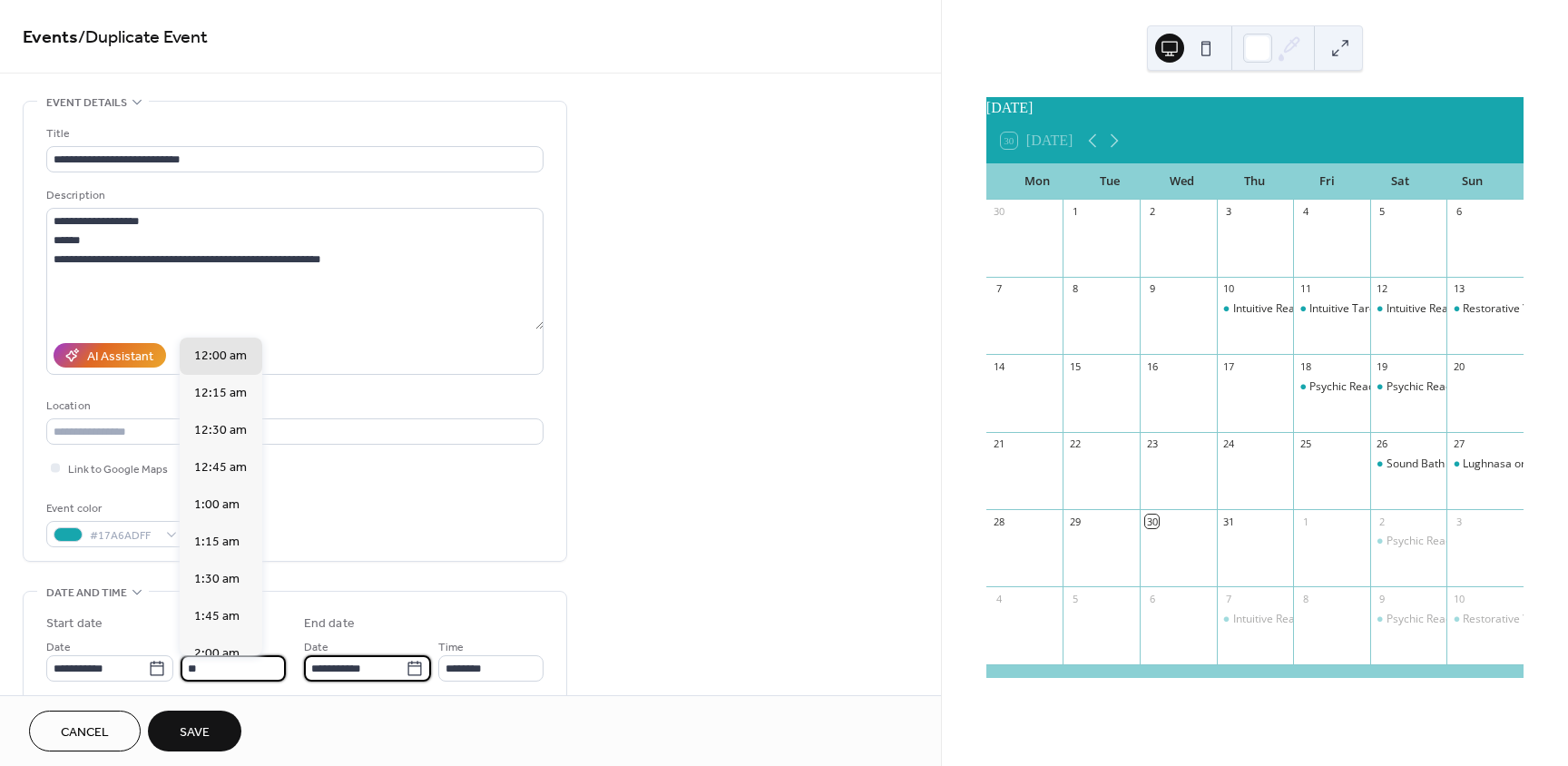 type on "********" 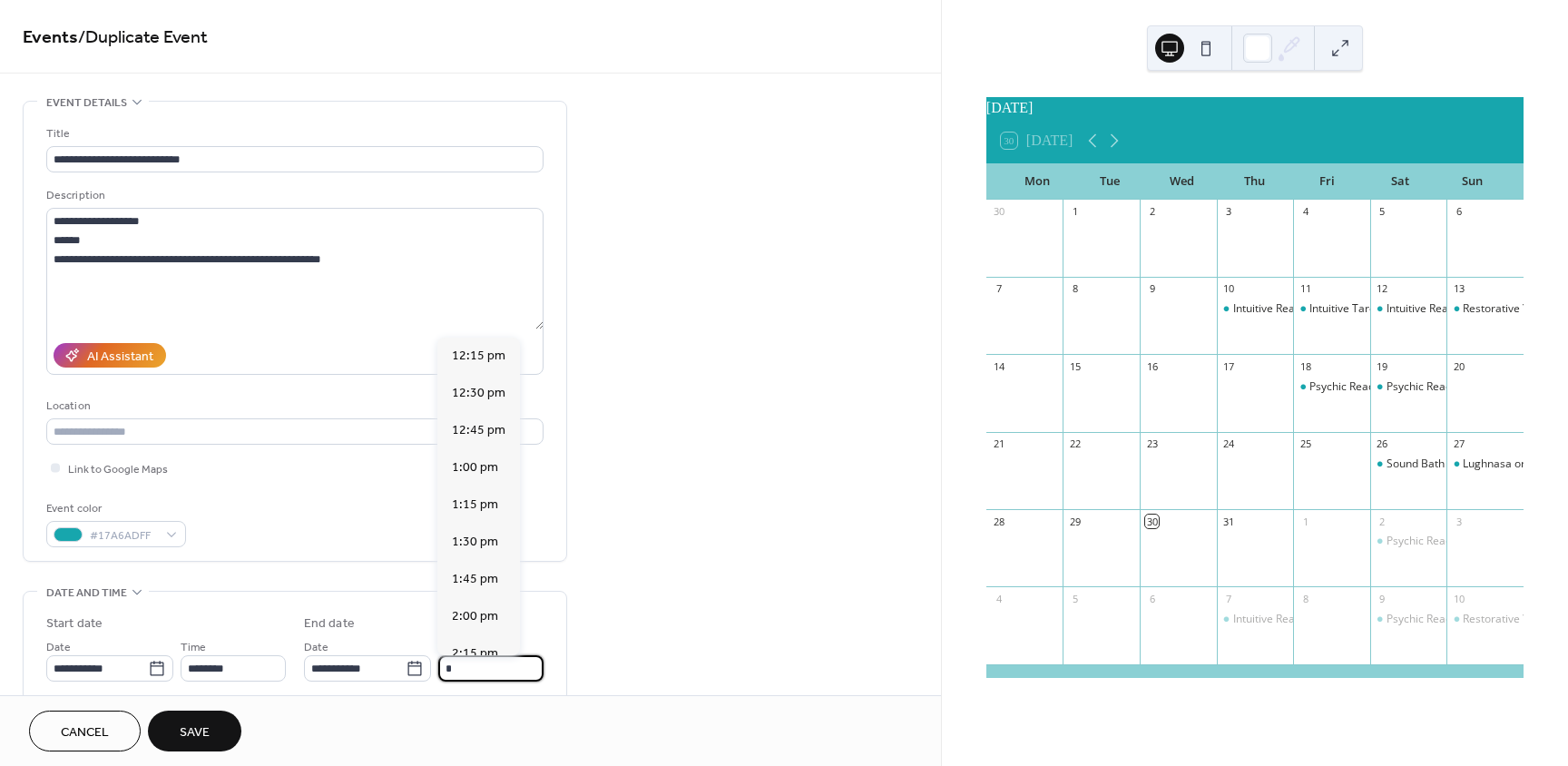 scroll, scrollTop: 409, scrollLeft: 0, axis: vertical 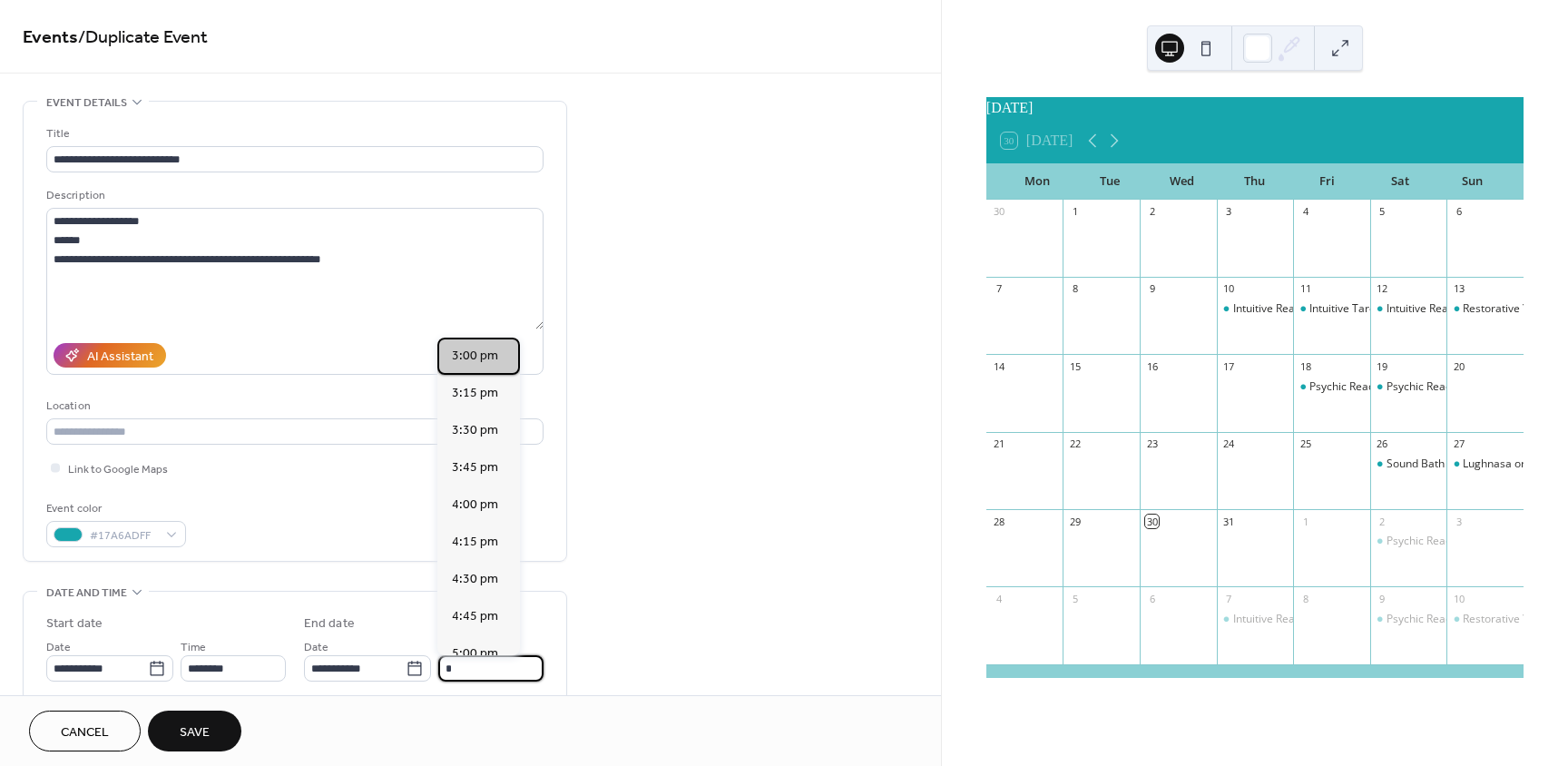 click on "3:00 pm" at bounding box center (475, 356) 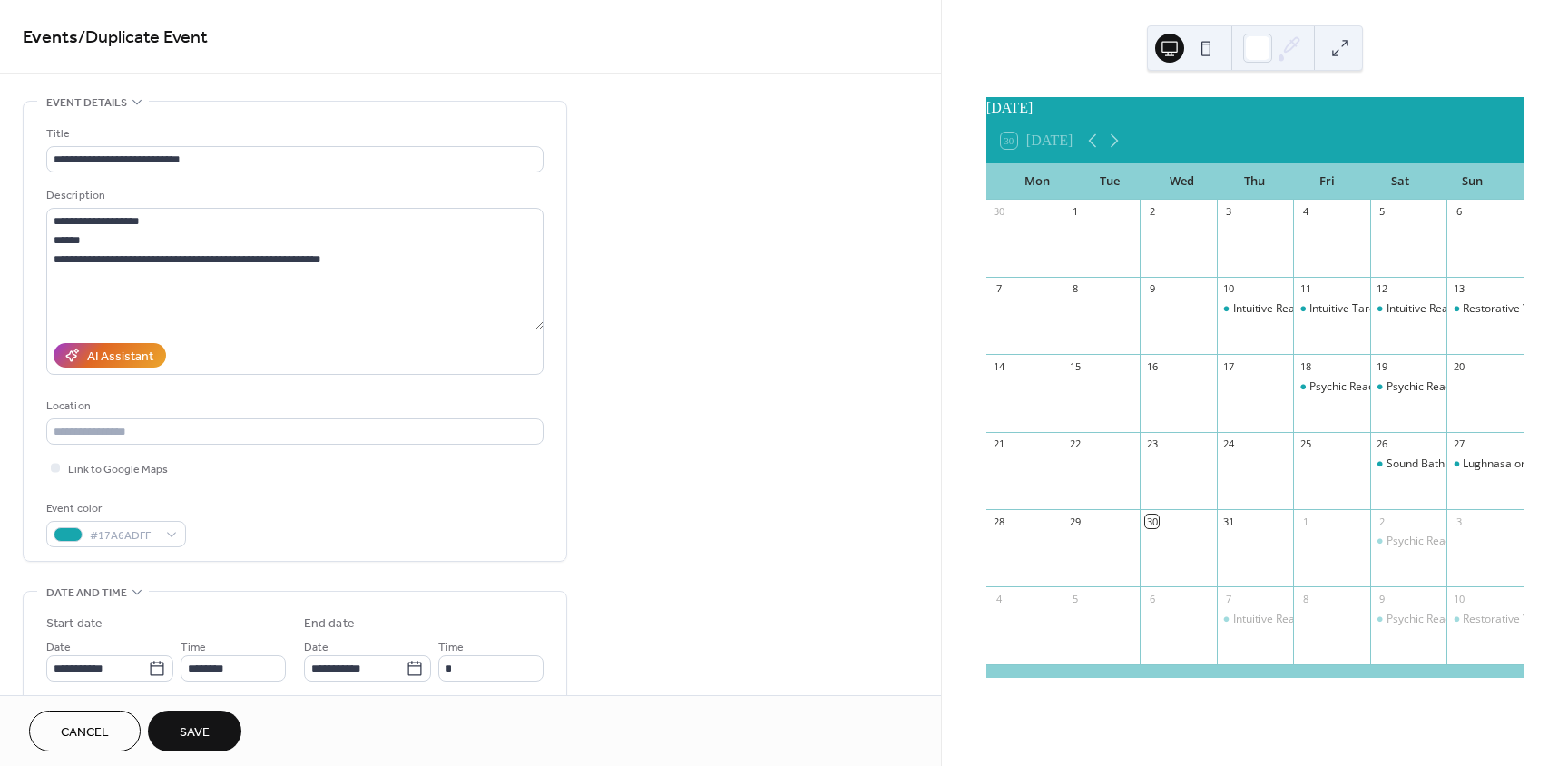 type on "*******" 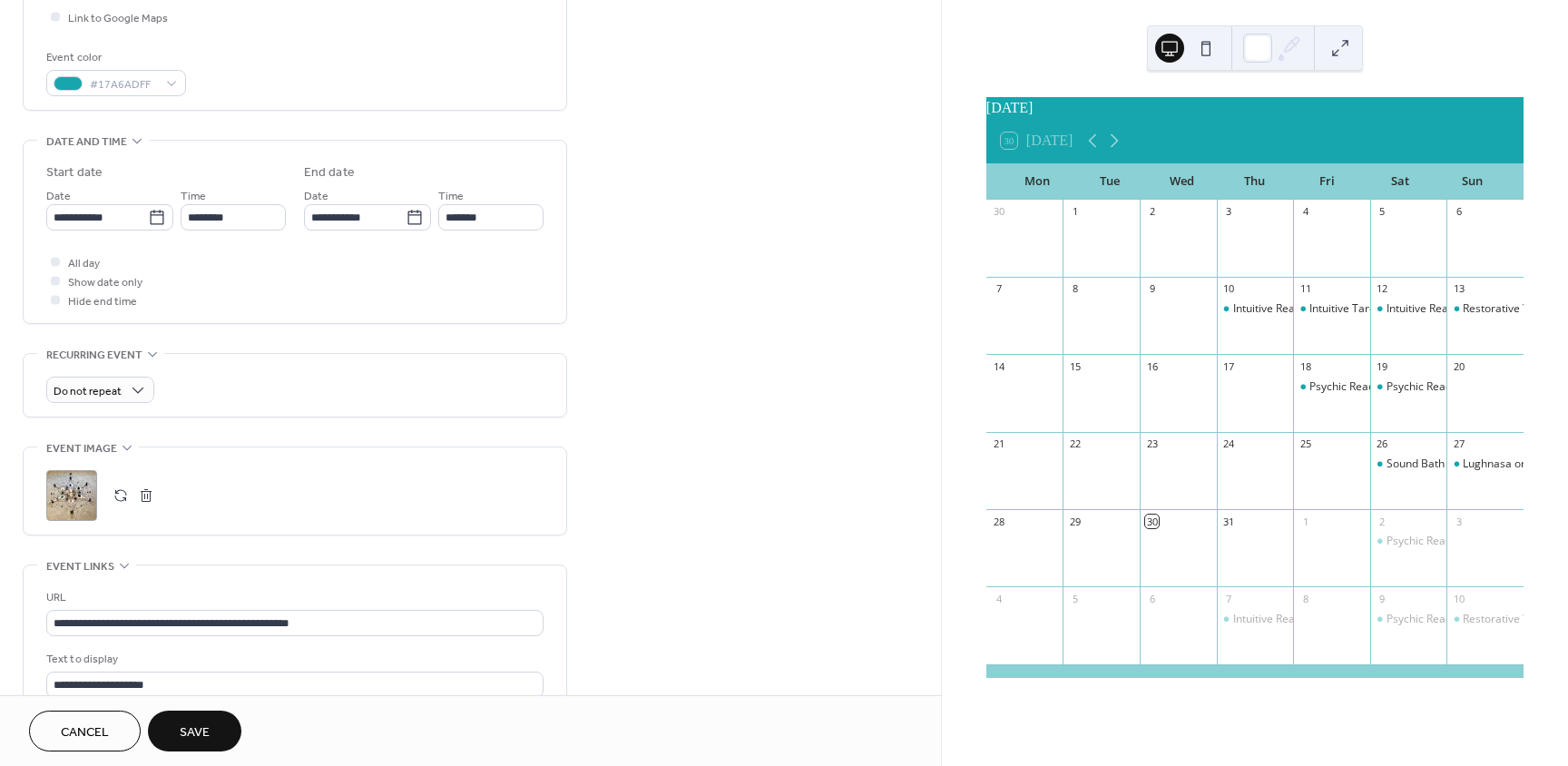 scroll, scrollTop: 454, scrollLeft: 0, axis: vertical 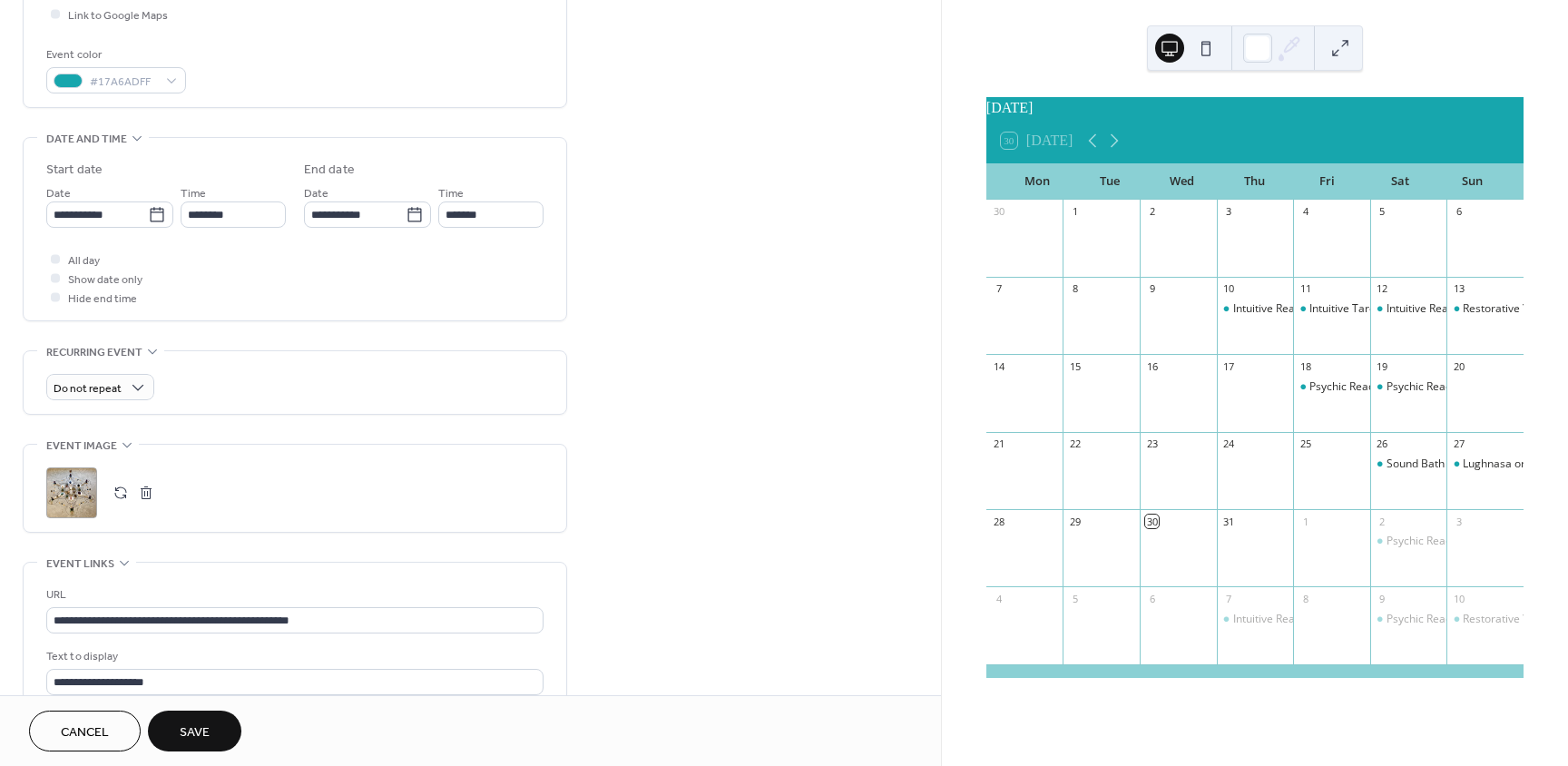 click at bounding box center [146, 493] 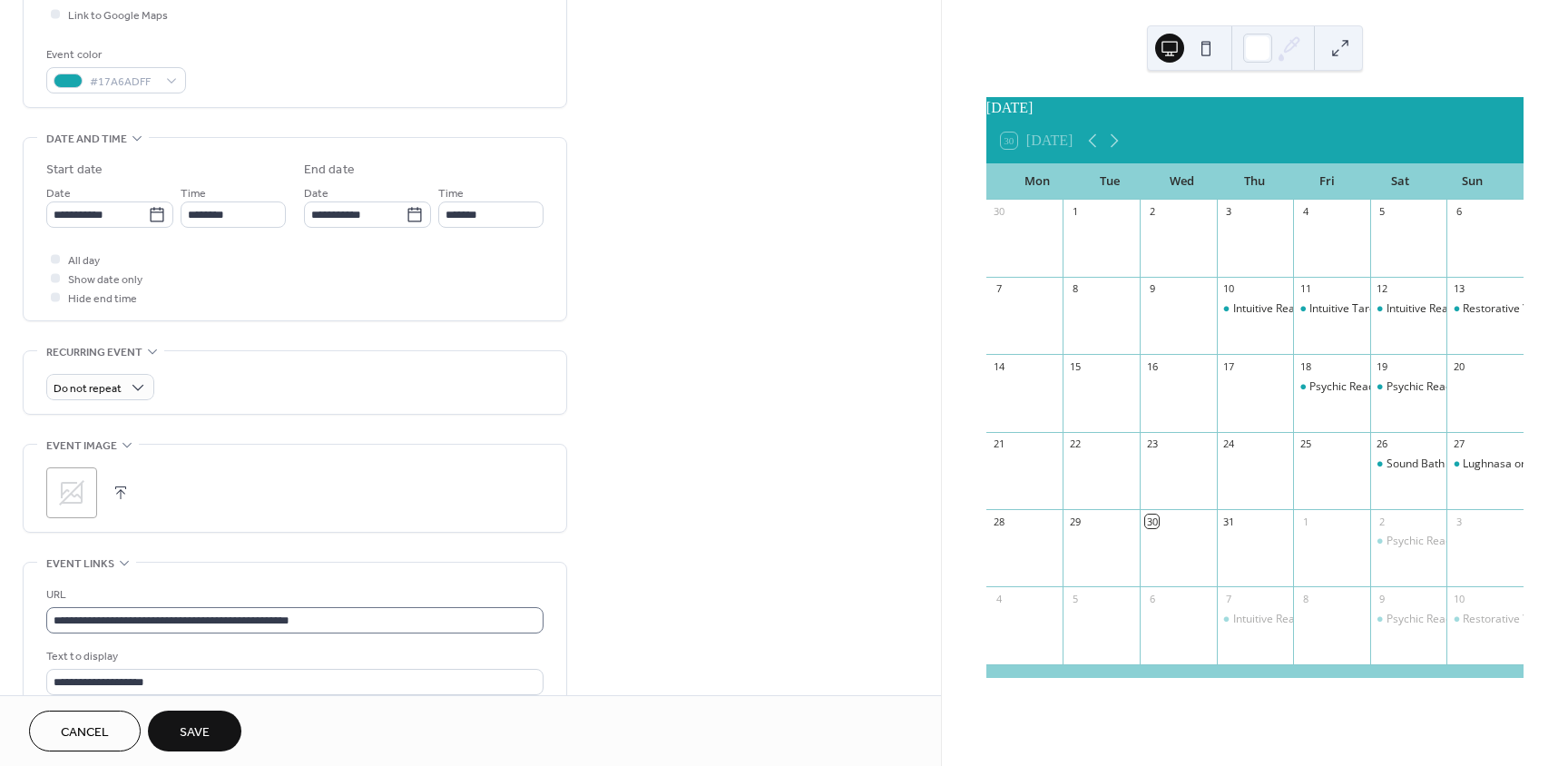 scroll, scrollTop: 1, scrollLeft: 0, axis: vertical 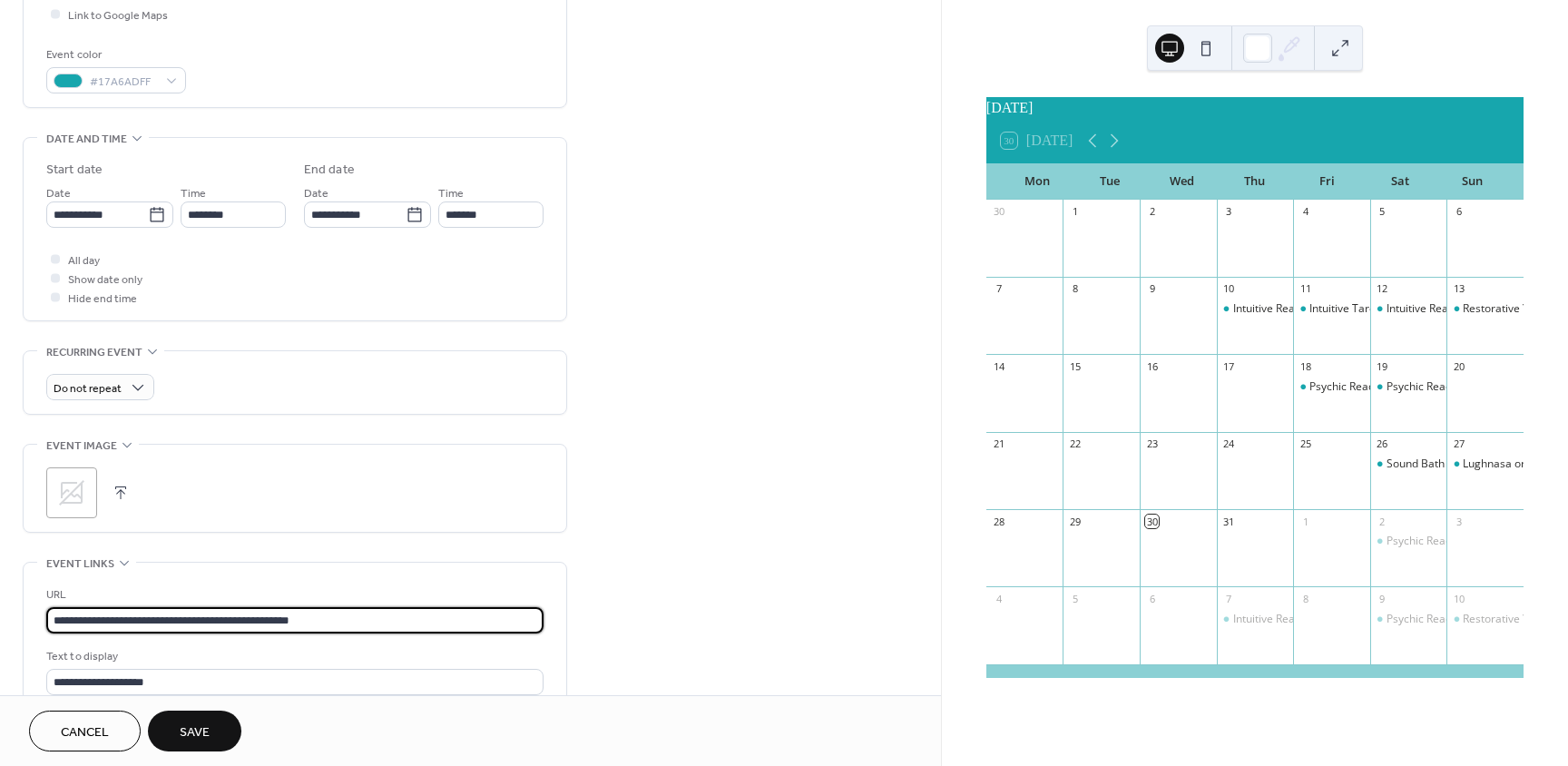 drag, startPoint x: 339, startPoint y: 626, endPoint x: -87, endPoint y: 603, distance: 426.6204 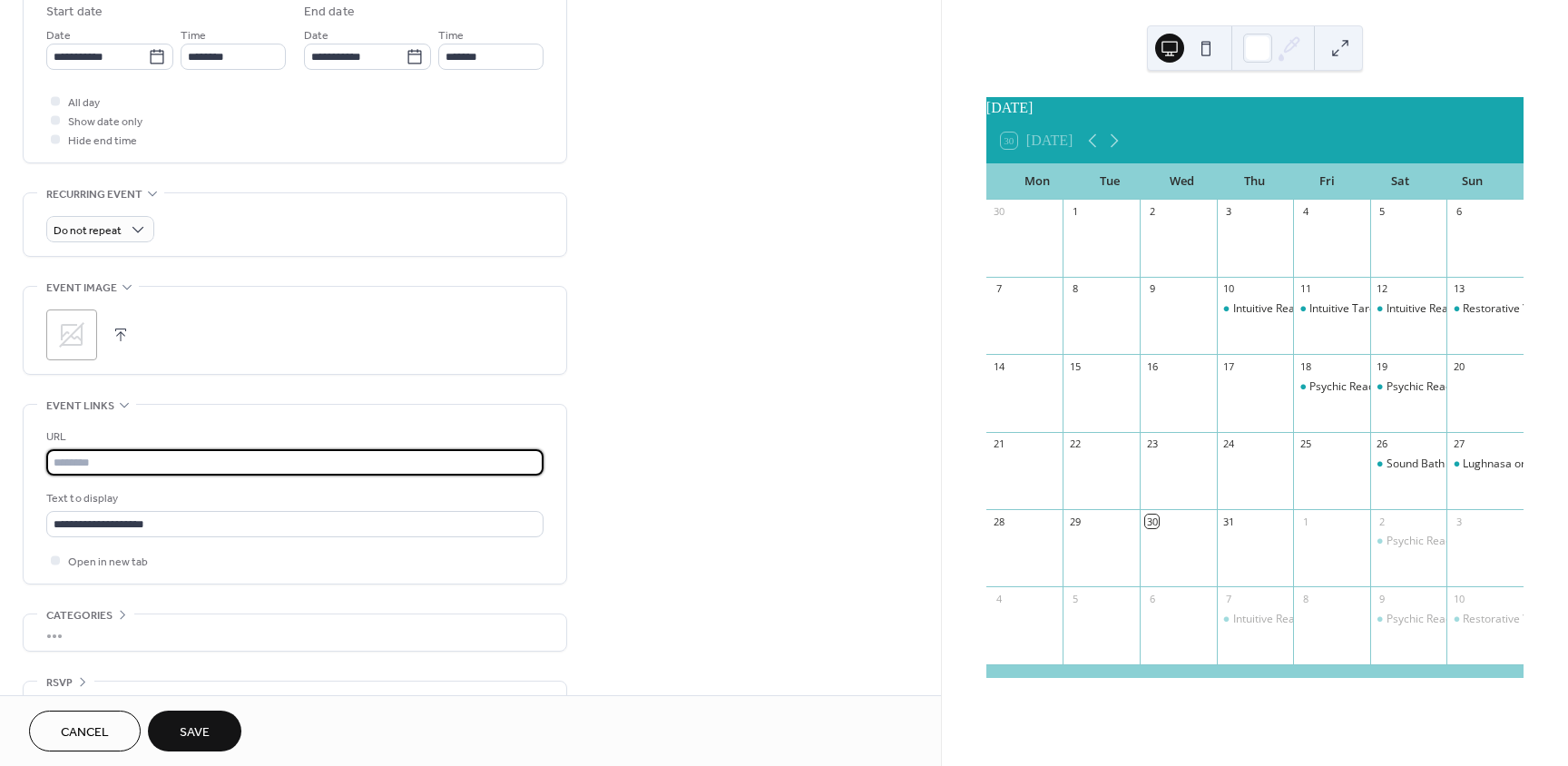 scroll, scrollTop: 653, scrollLeft: 0, axis: vertical 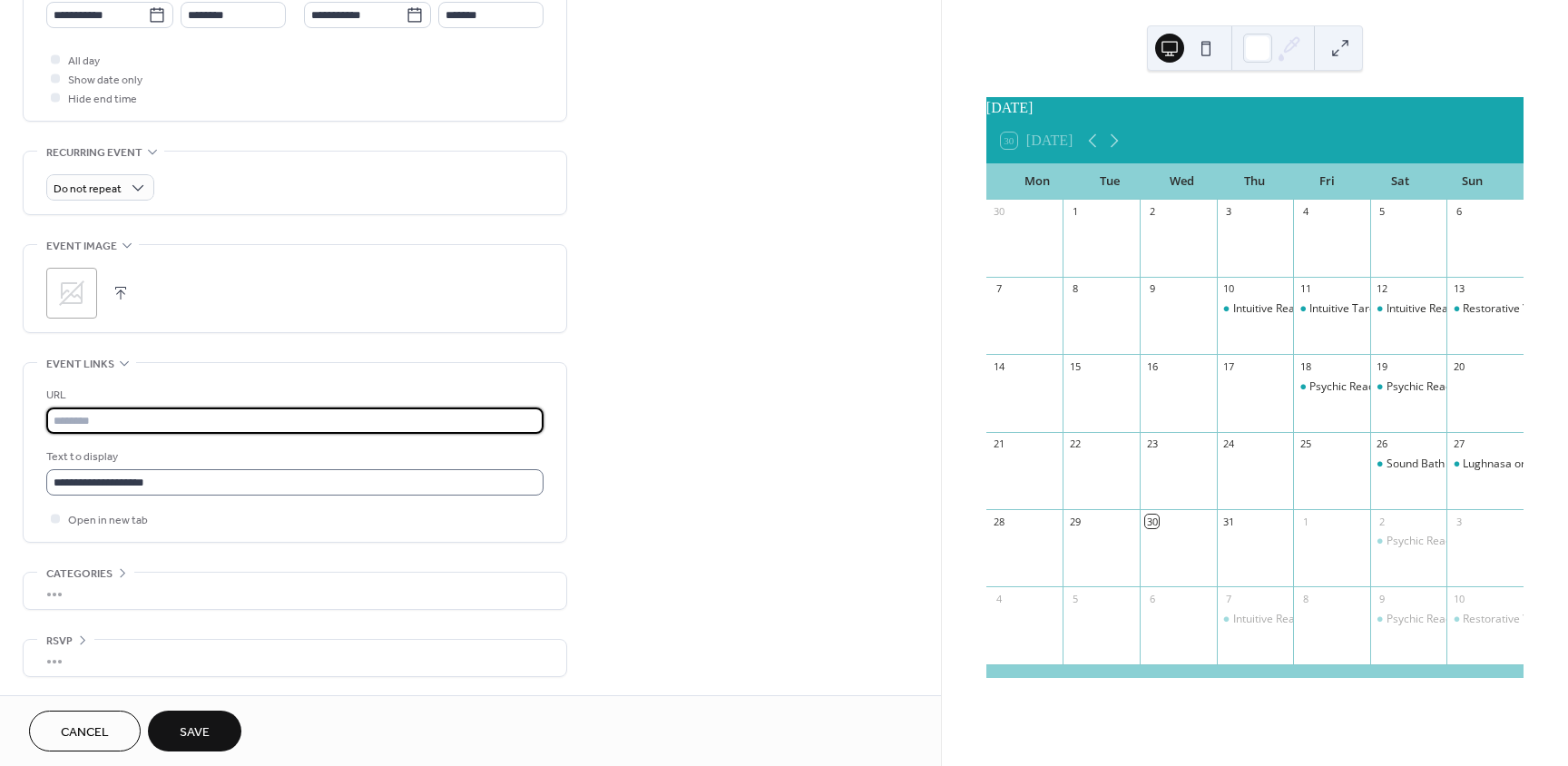 type 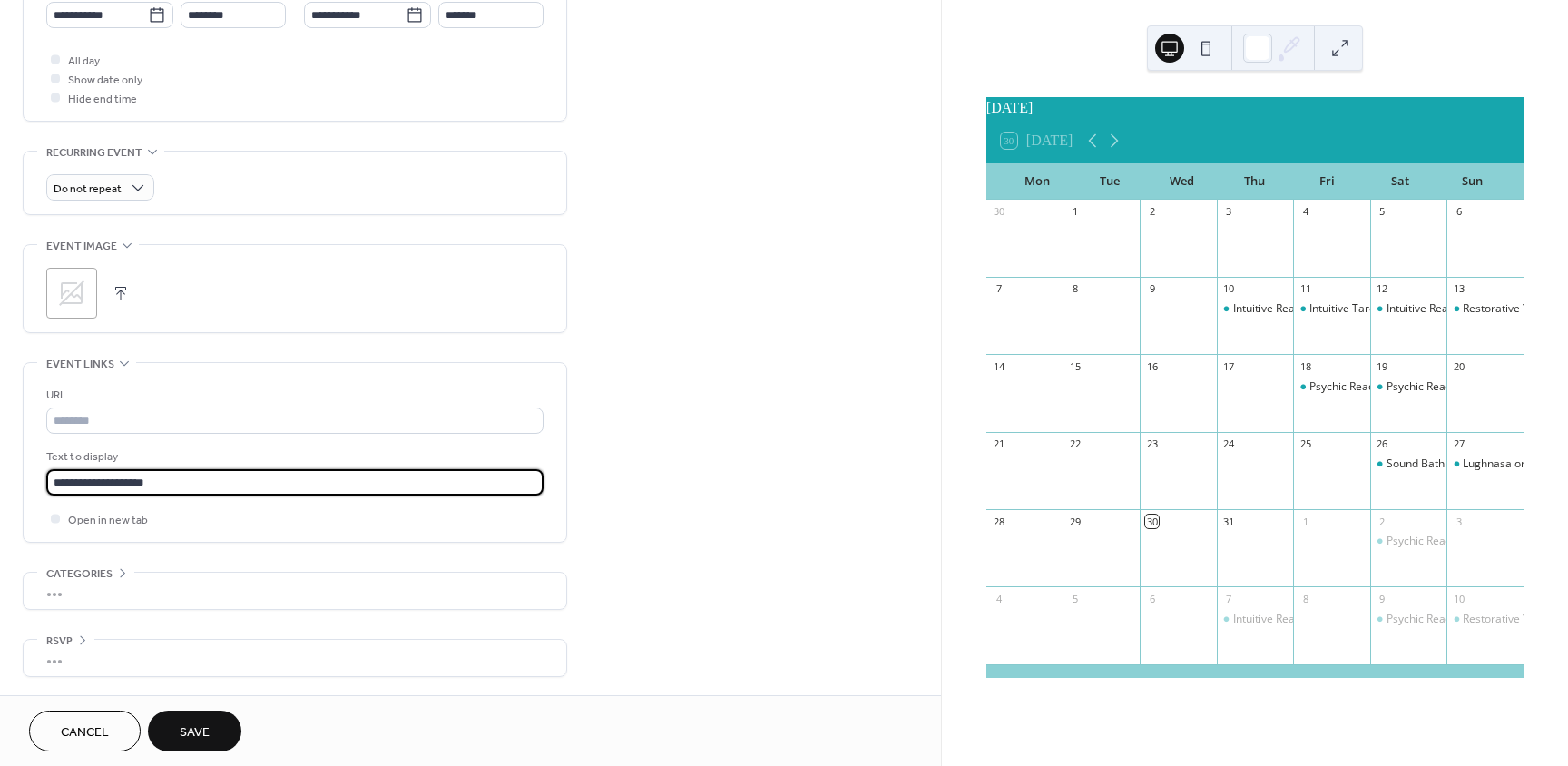 drag, startPoint x: 176, startPoint y: 484, endPoint x: -79, endPoint y: 484, distance: 255 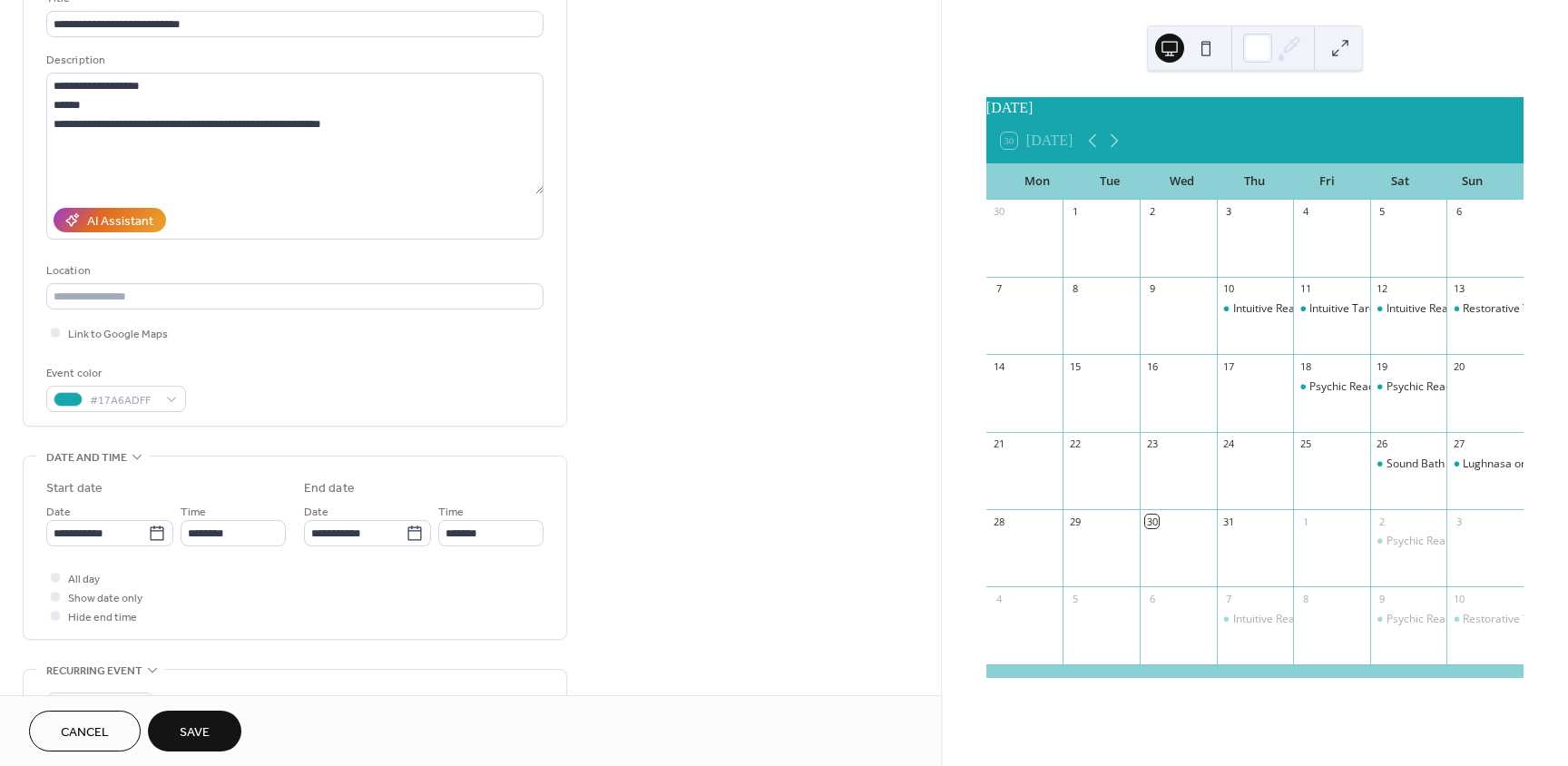 scroll, scrollTop: 0, scrollLeft: 0, axis: both 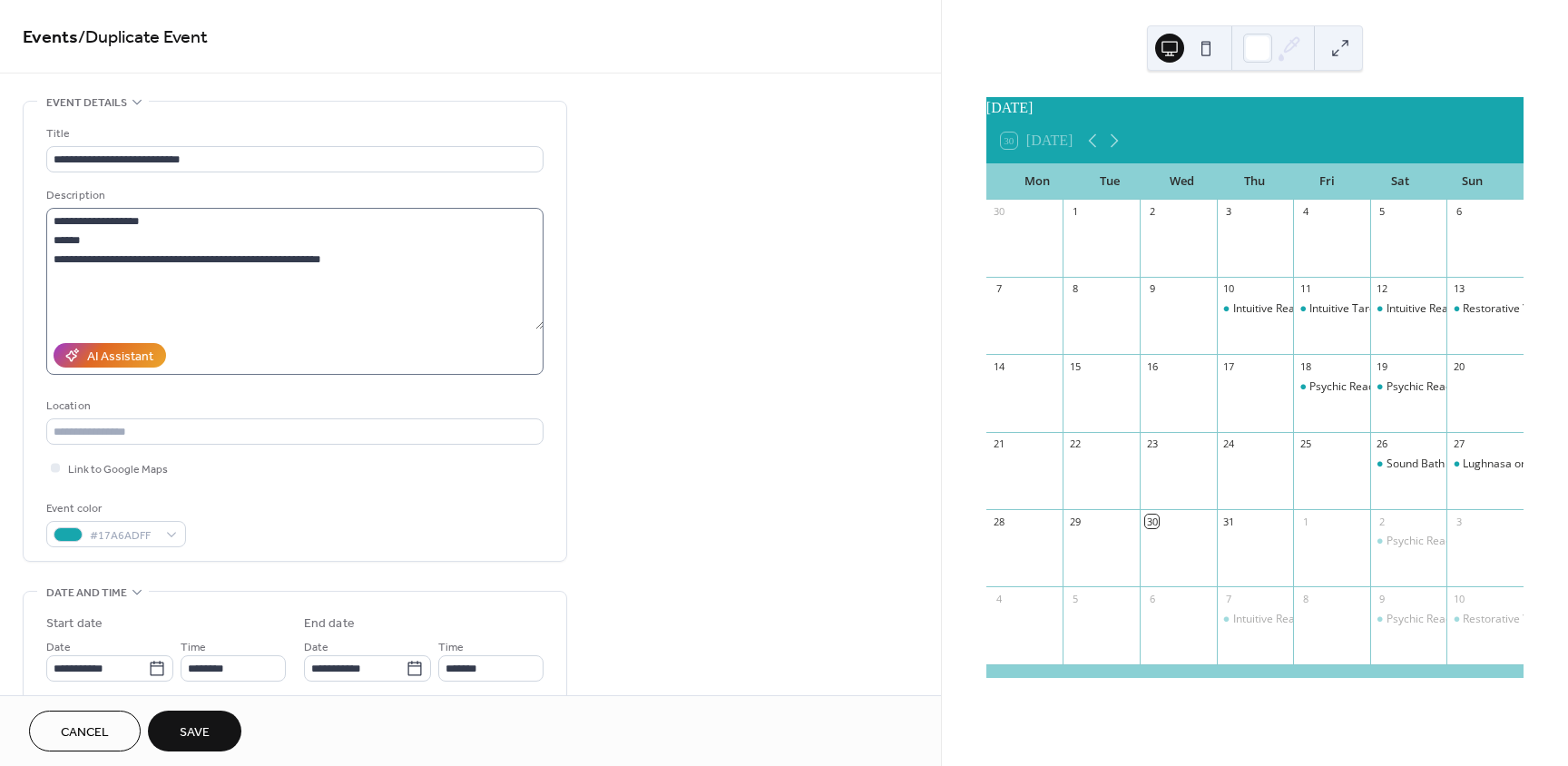 type 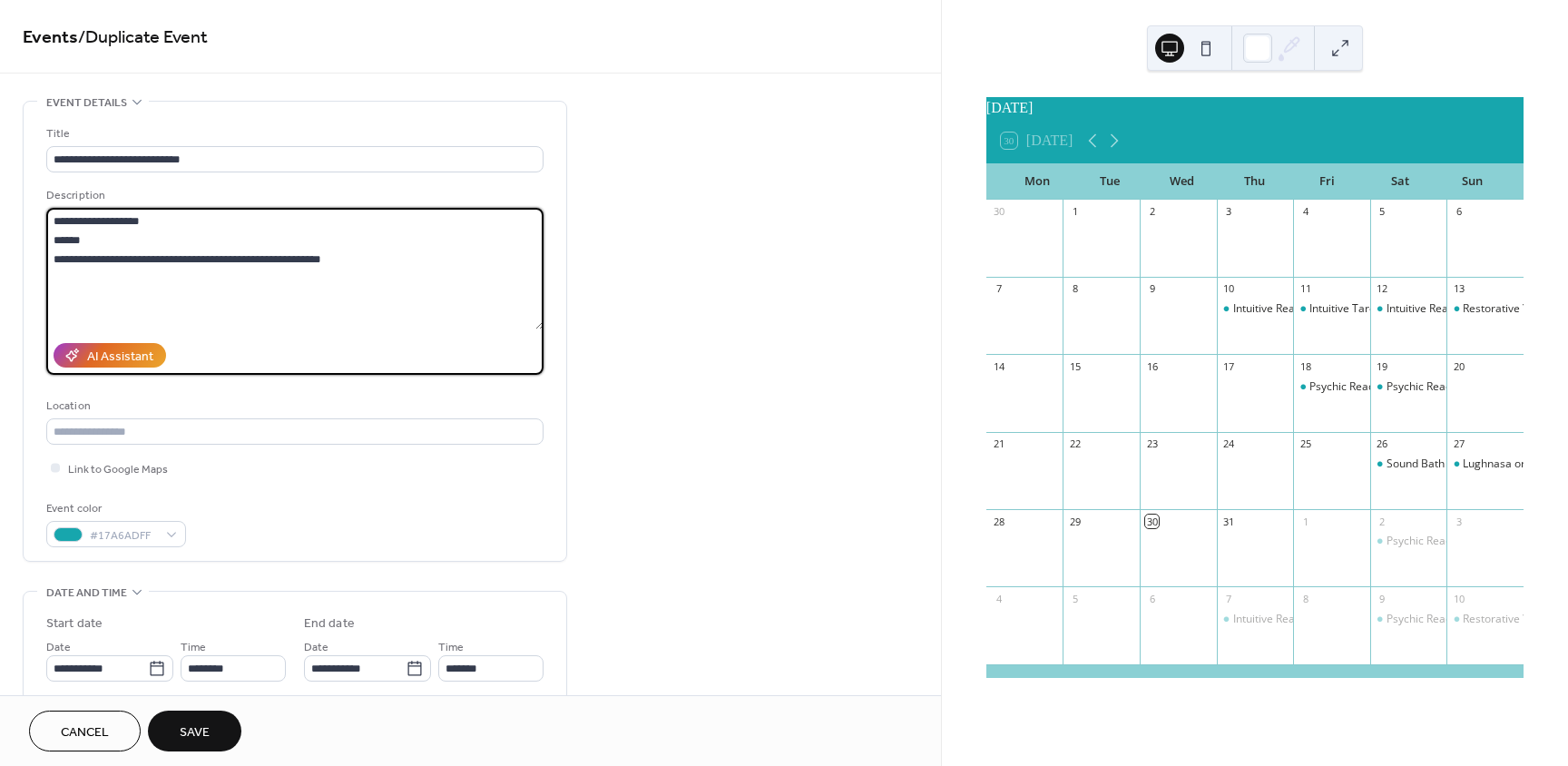 drag, startPoint x: 52, startPoint y: 239, endPoint x: 91, endPoint y: 234, distance: 39.319207 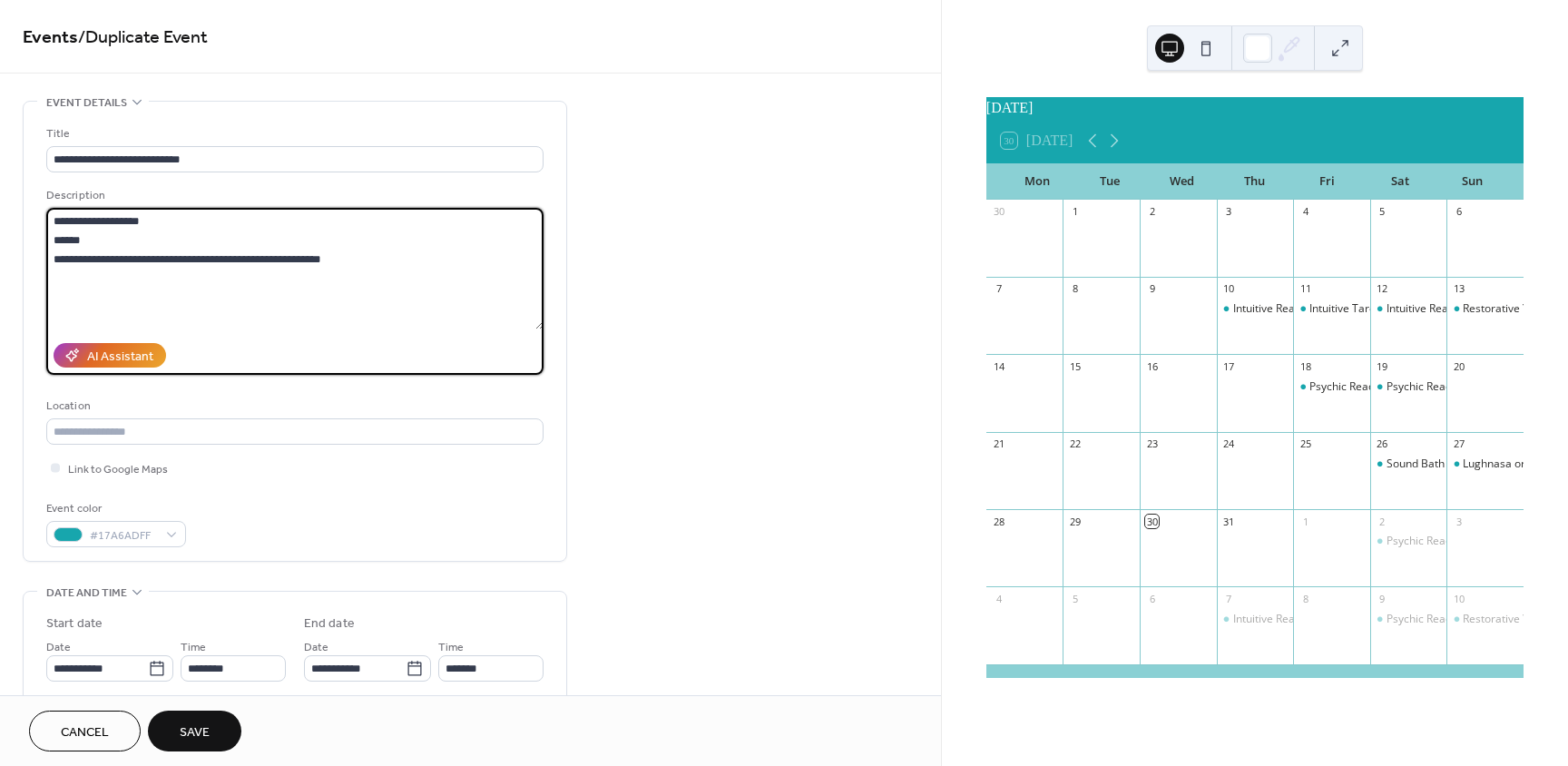 click on "**********" at bounding box center [295, 269] 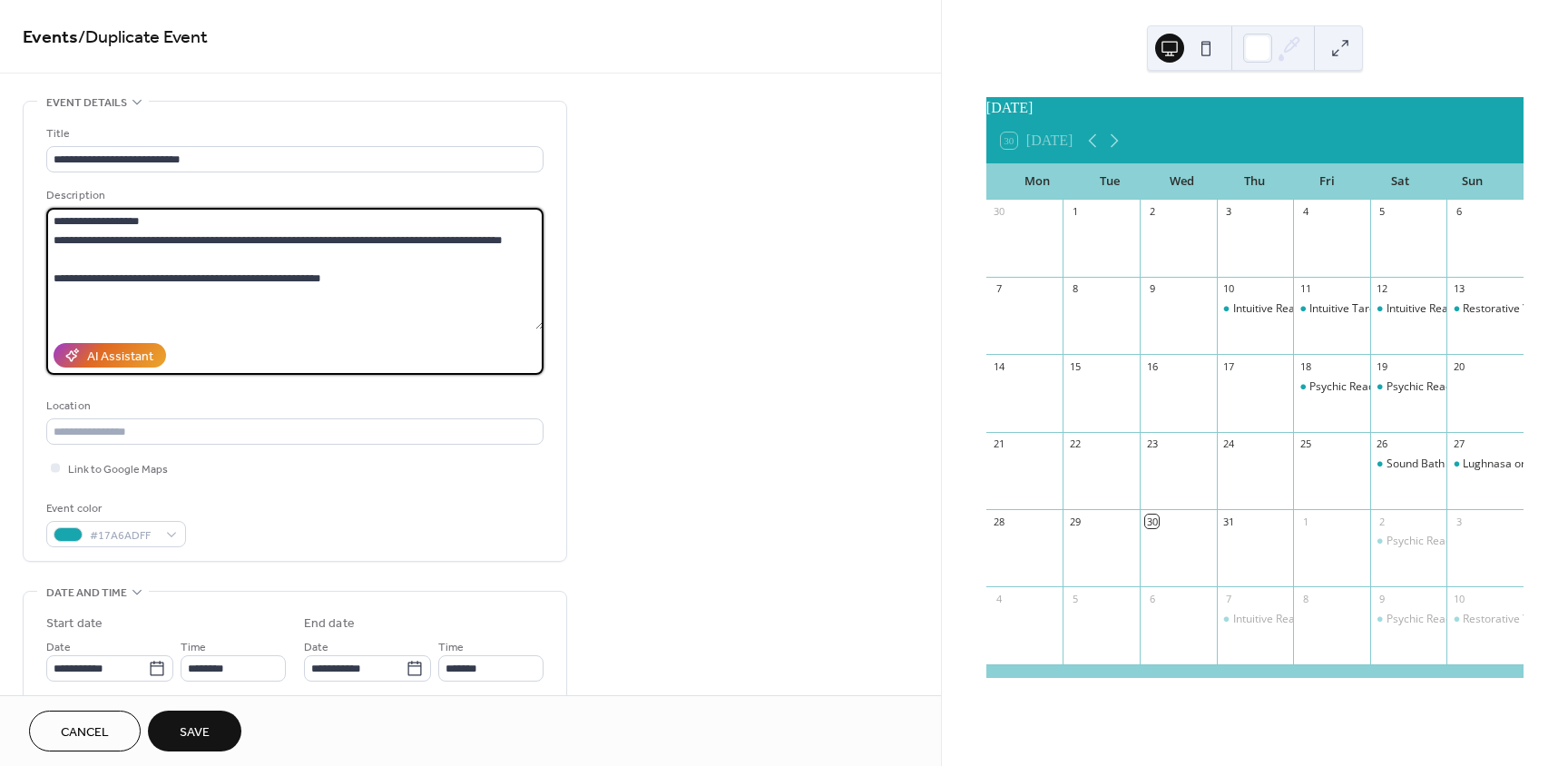 drag, startPoint x: 247, startPoint y: 281, endPoint x: 331, endPoint y: 280, distance: 84.00595 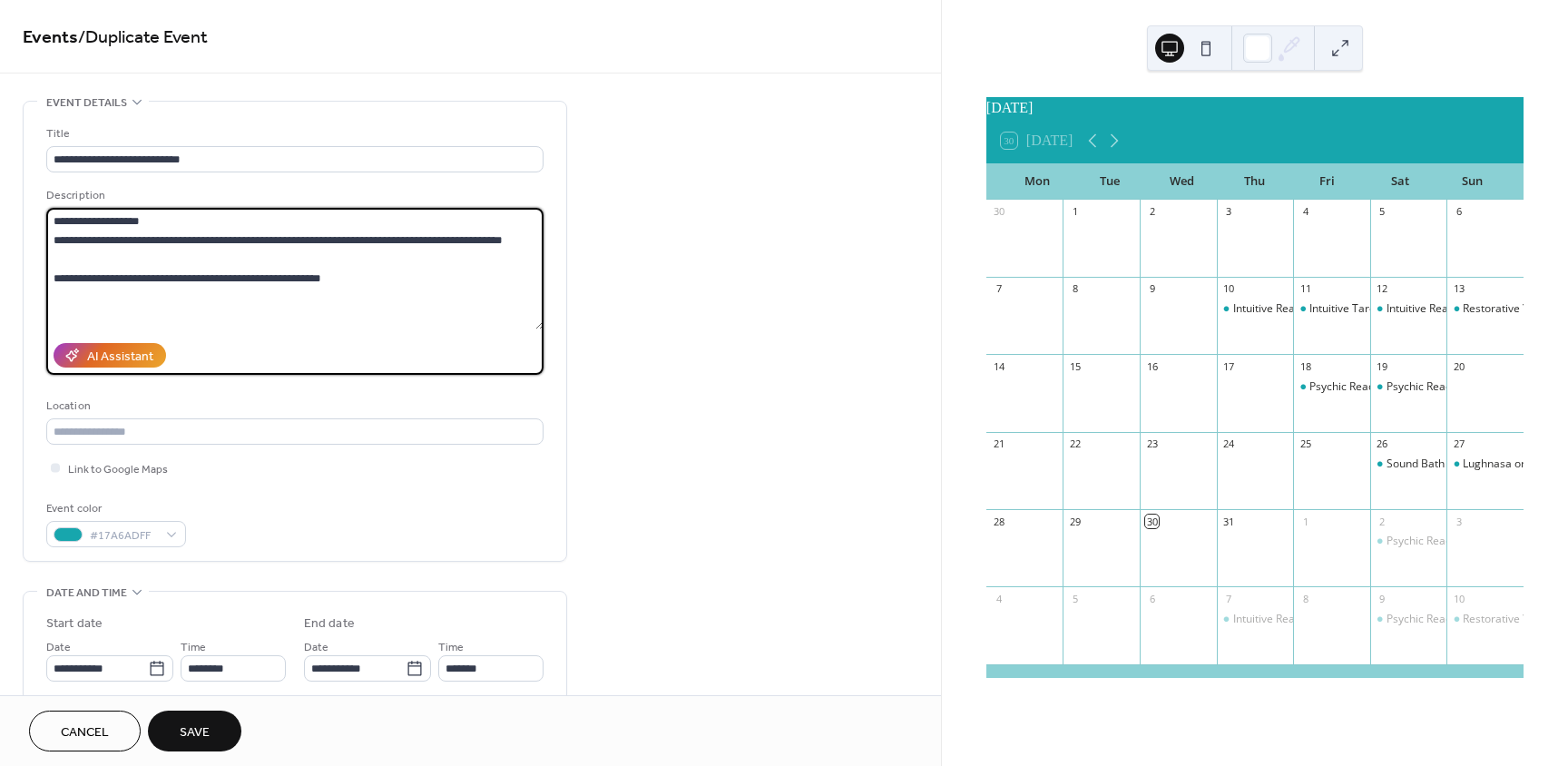 click on "**********" at bounding box center (295, 269) 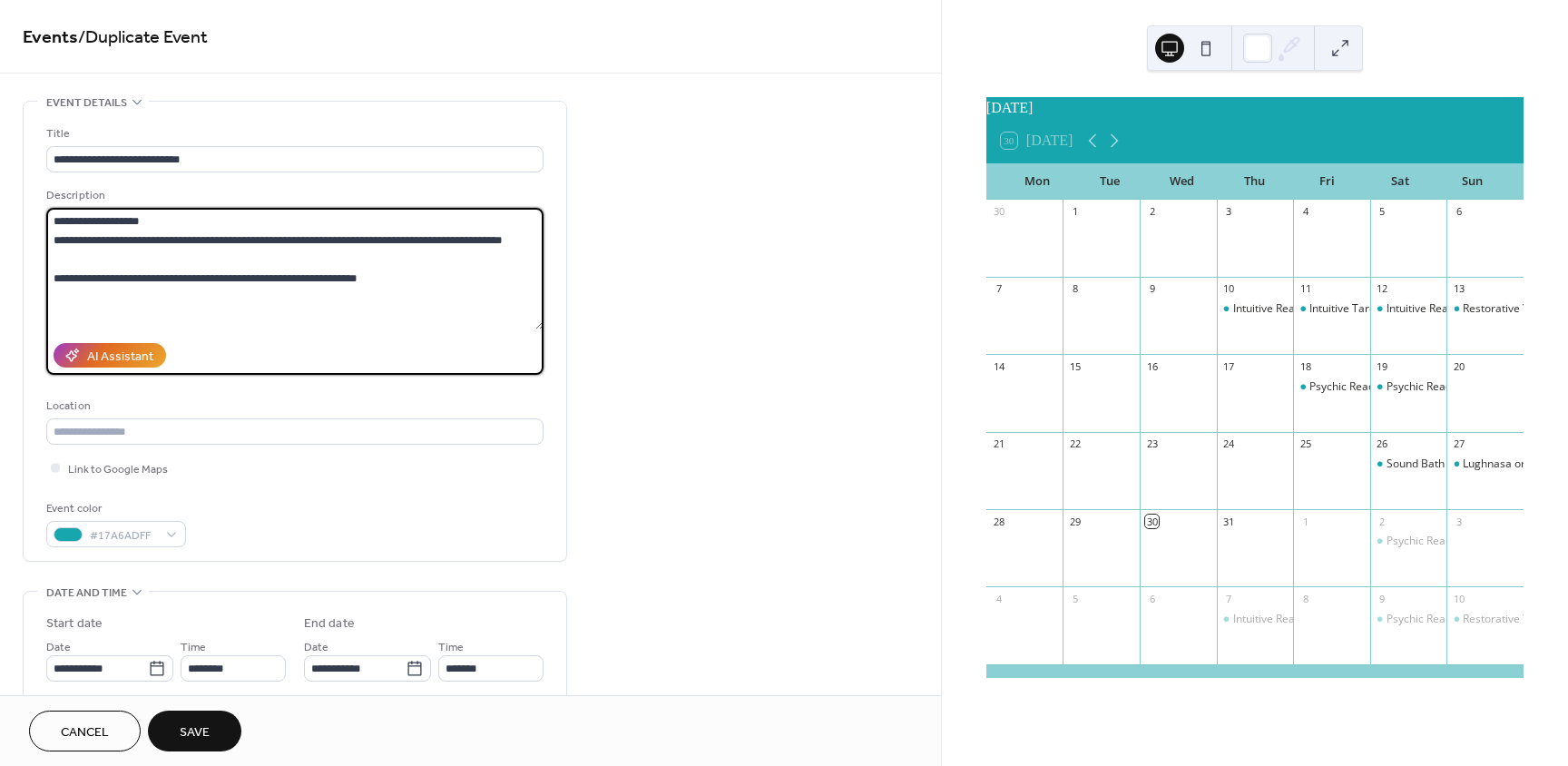 drag, startPoint x: 61, startPoint y: 254, endPoint x: 90, endPoint y: 261, distance: 29.832868 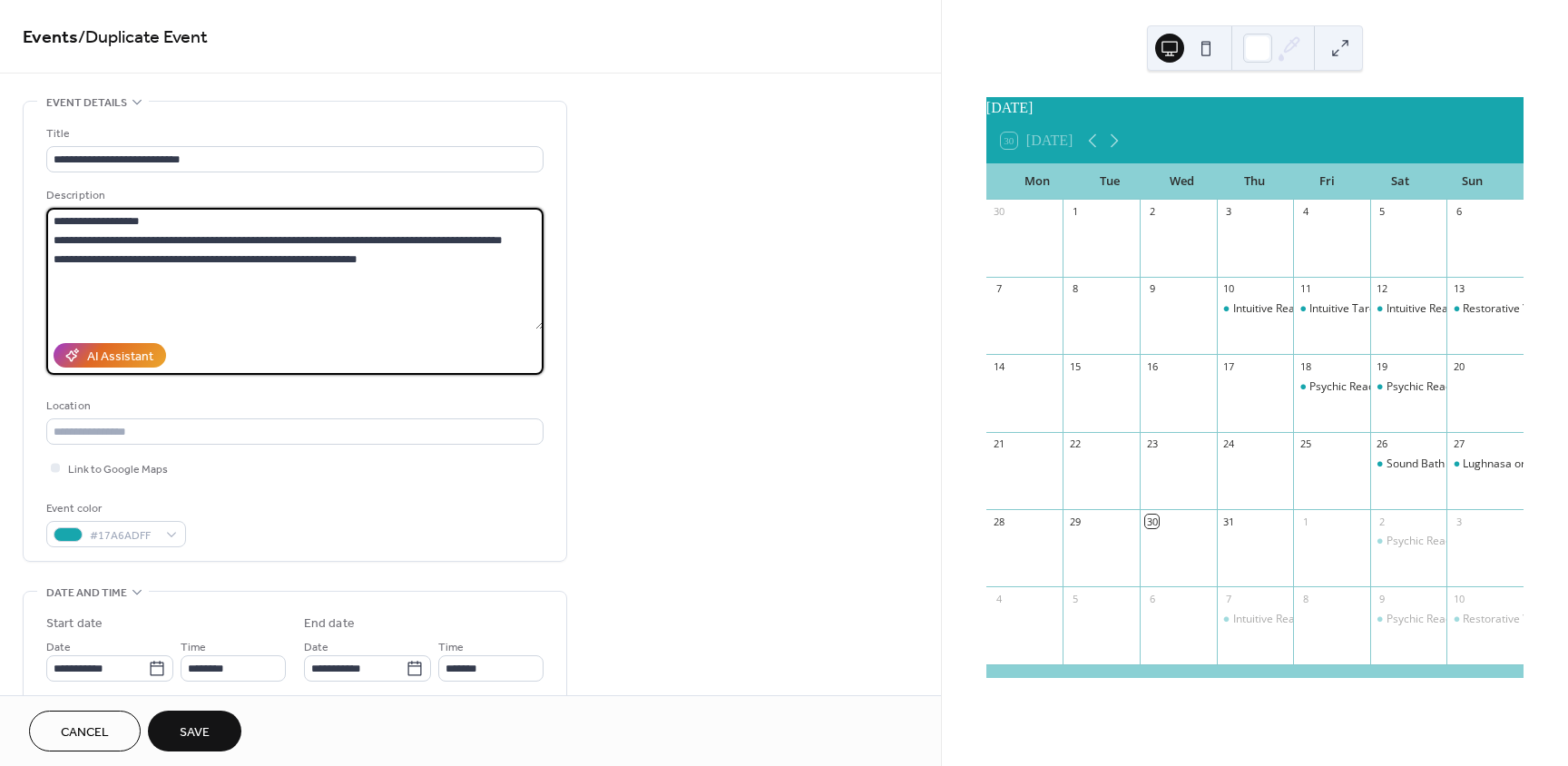 type on "**********" 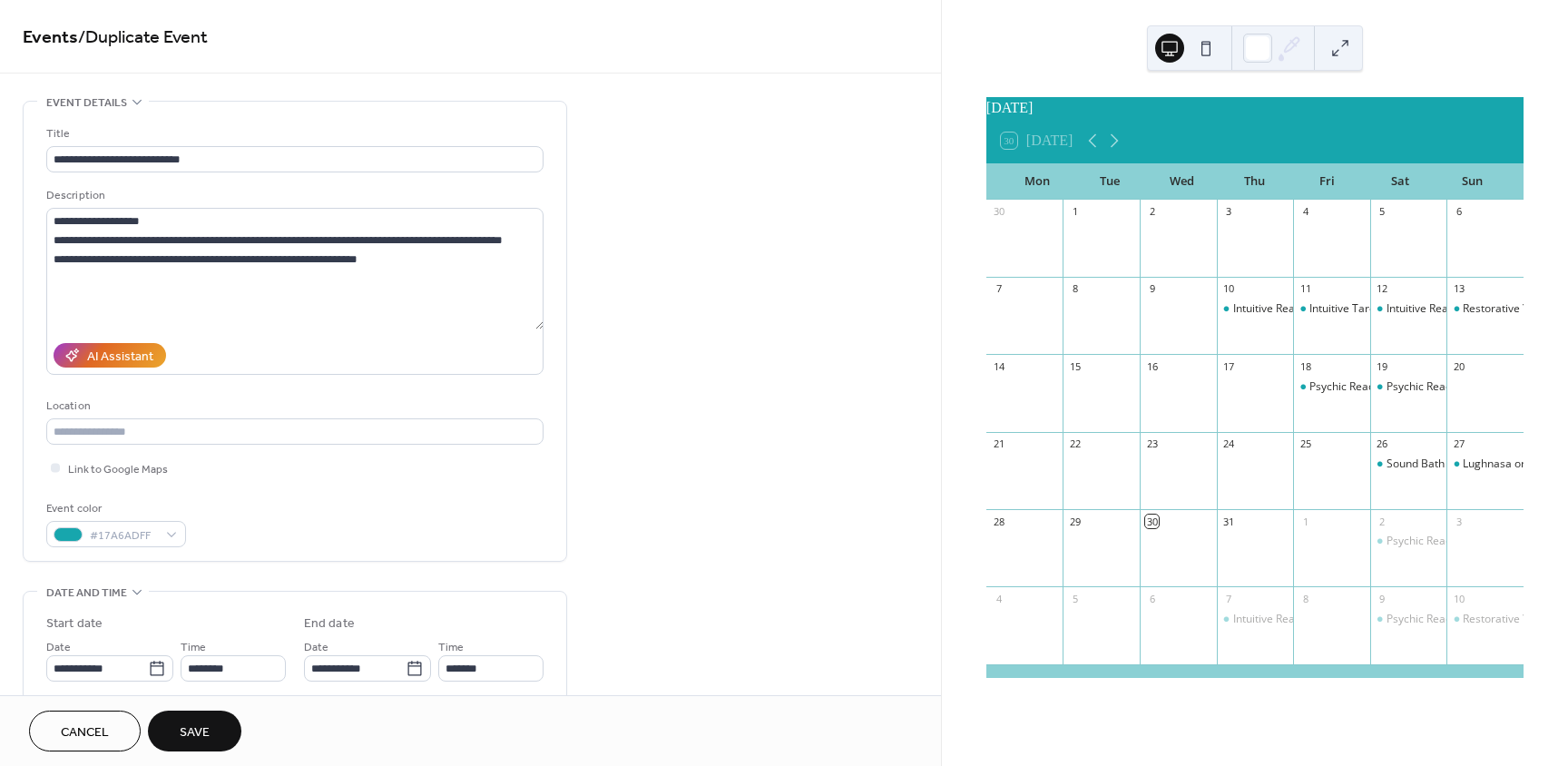 click on "Save" at bounding box center (194, 732) 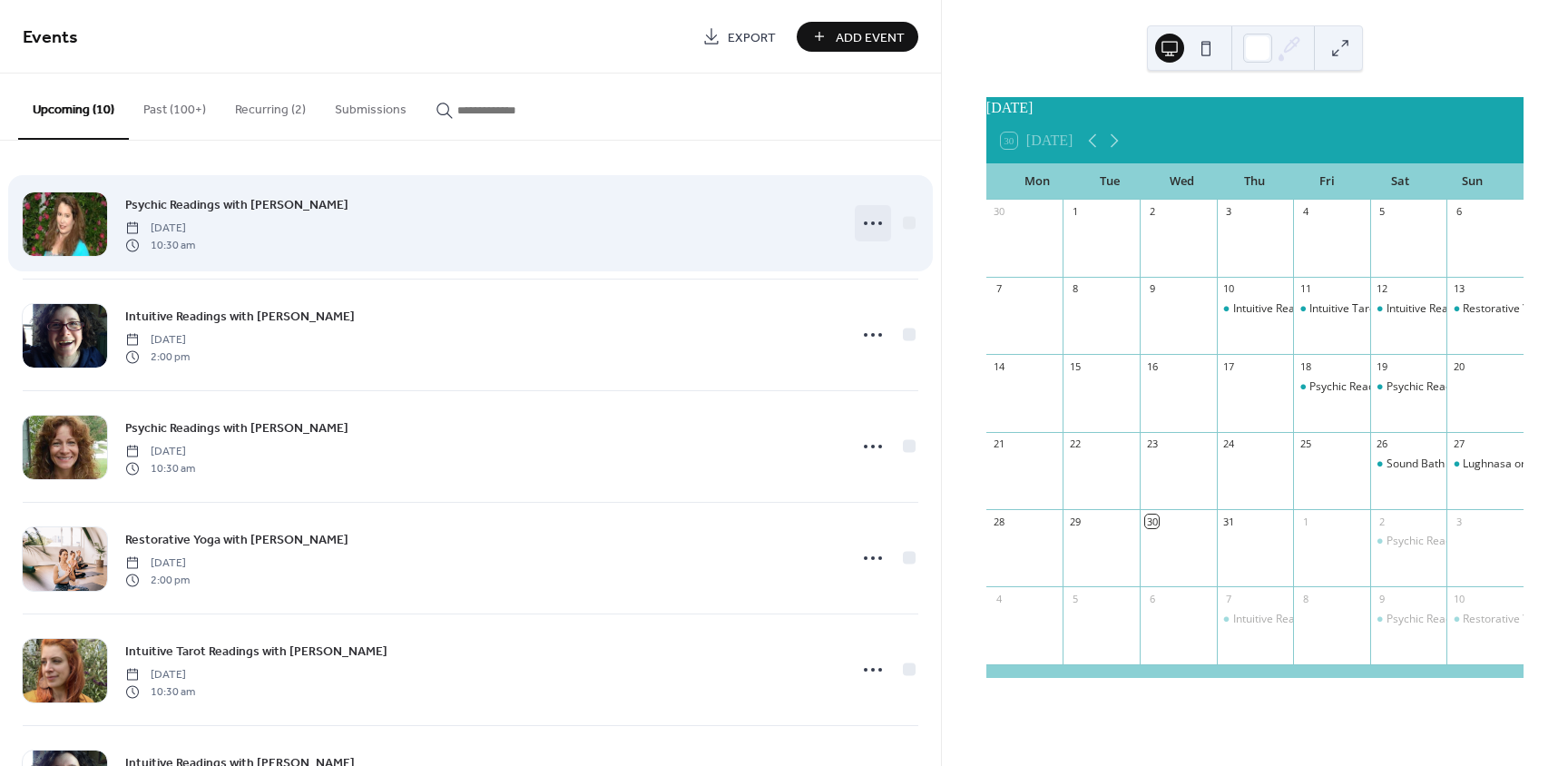 click 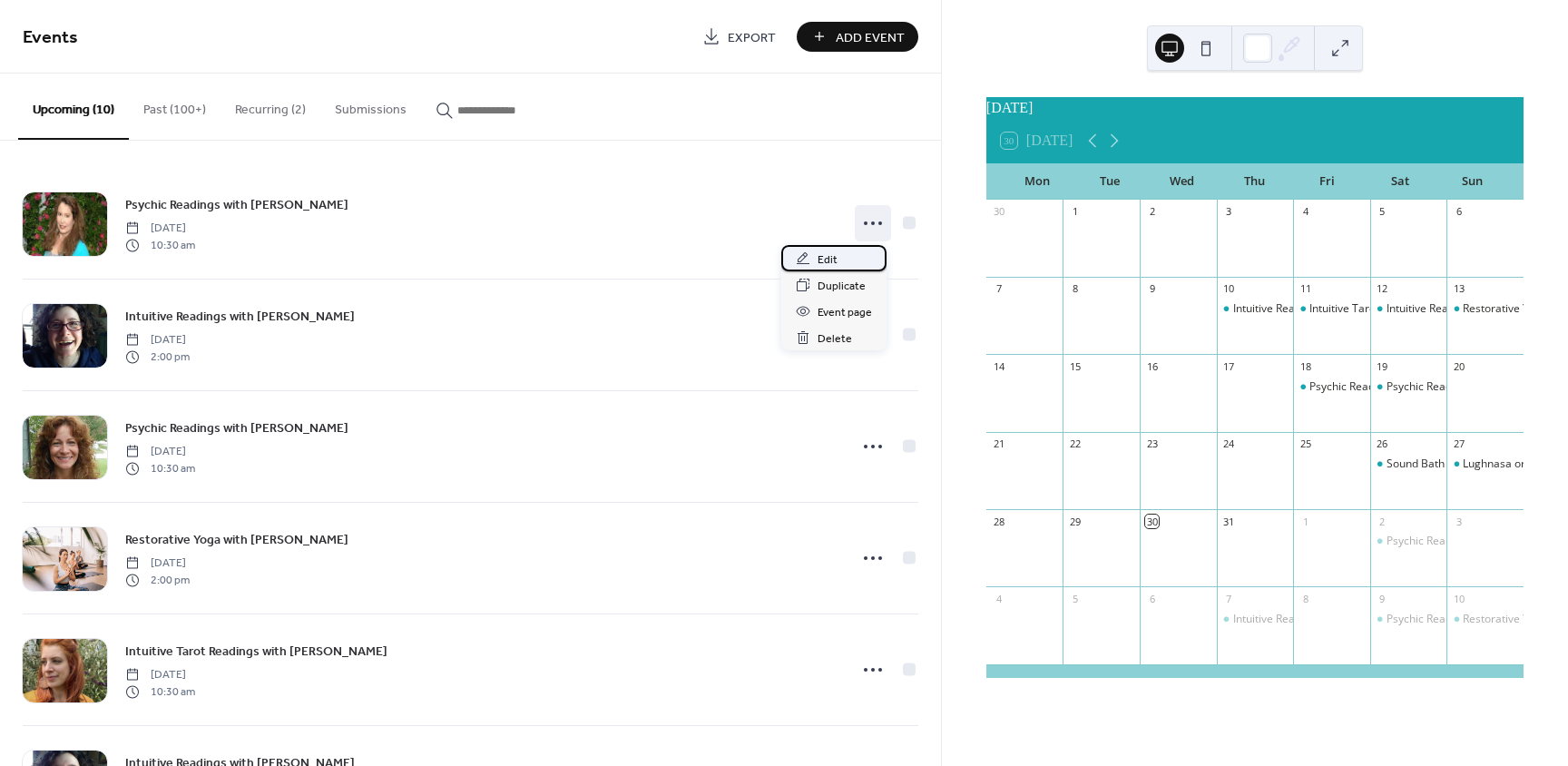 click on "Edit" at bounding box center (828, 260) 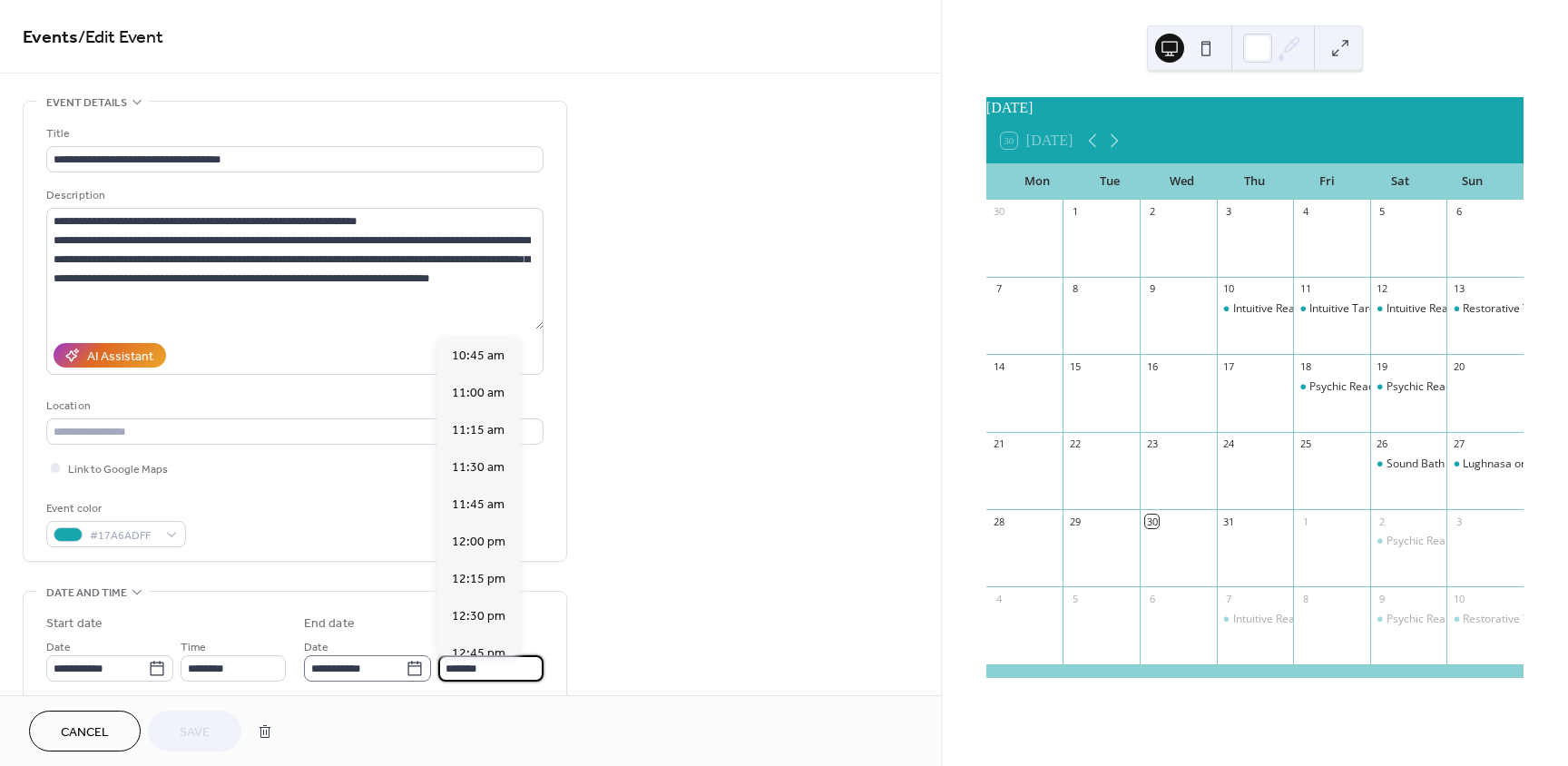 scroll, scrollTop: 856, scrollLeft: 0, axis: vertical 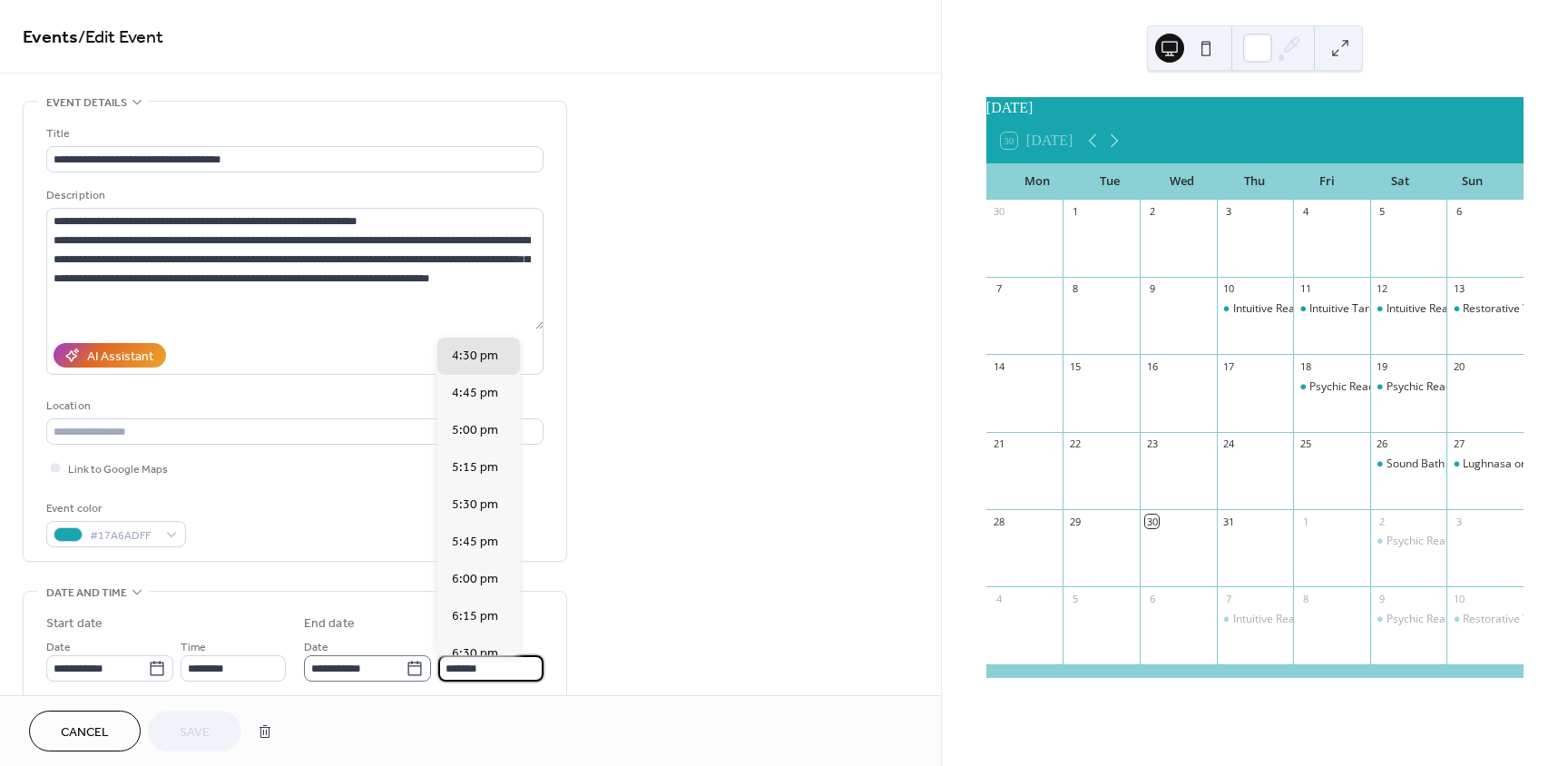 drag, startPoint x: 495, startPoint y: 670, endPoint x: 408, endPoint y: 663, distance: 87.28115 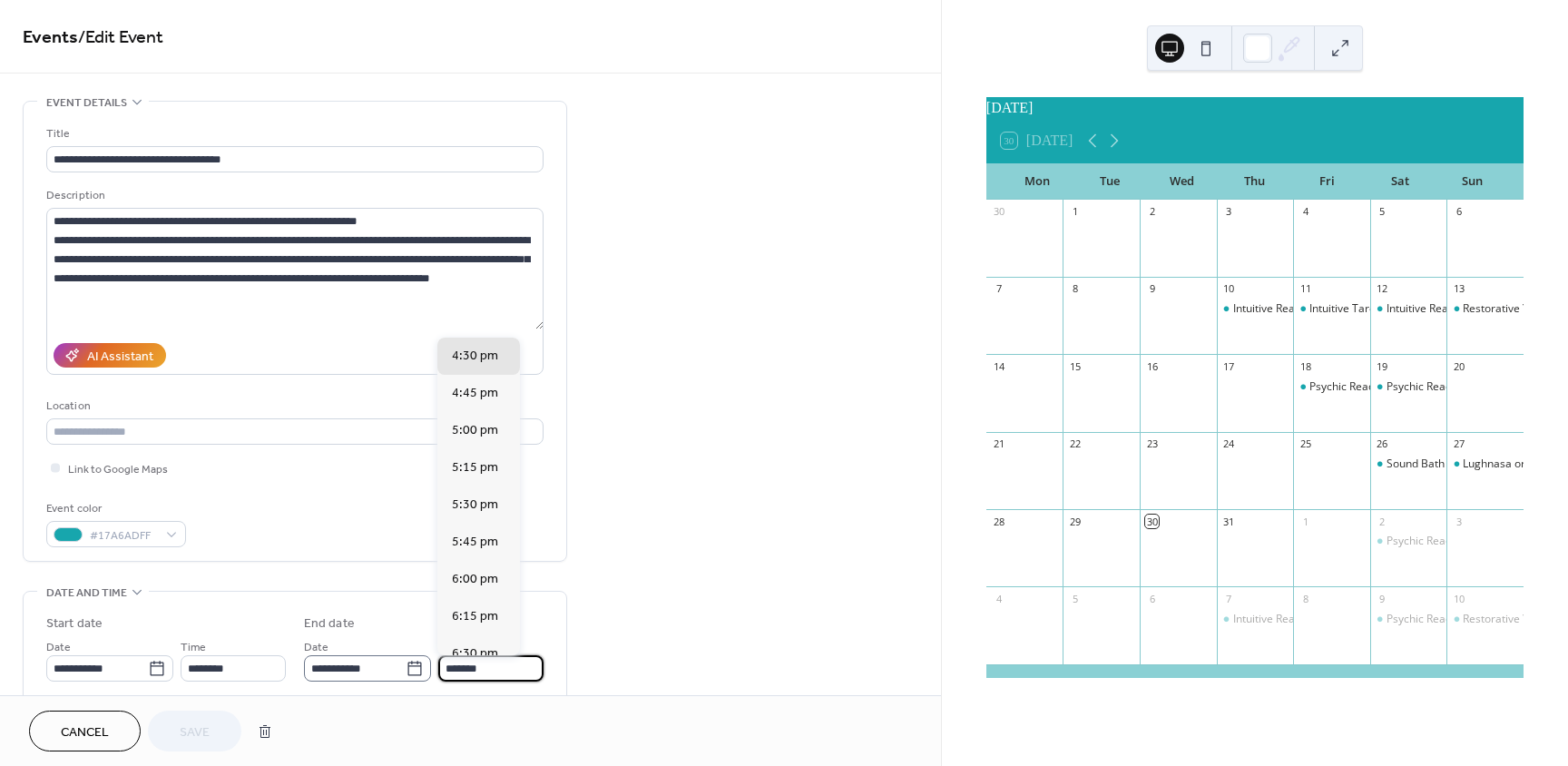 click on "**********" at bounding box center (424, 659) 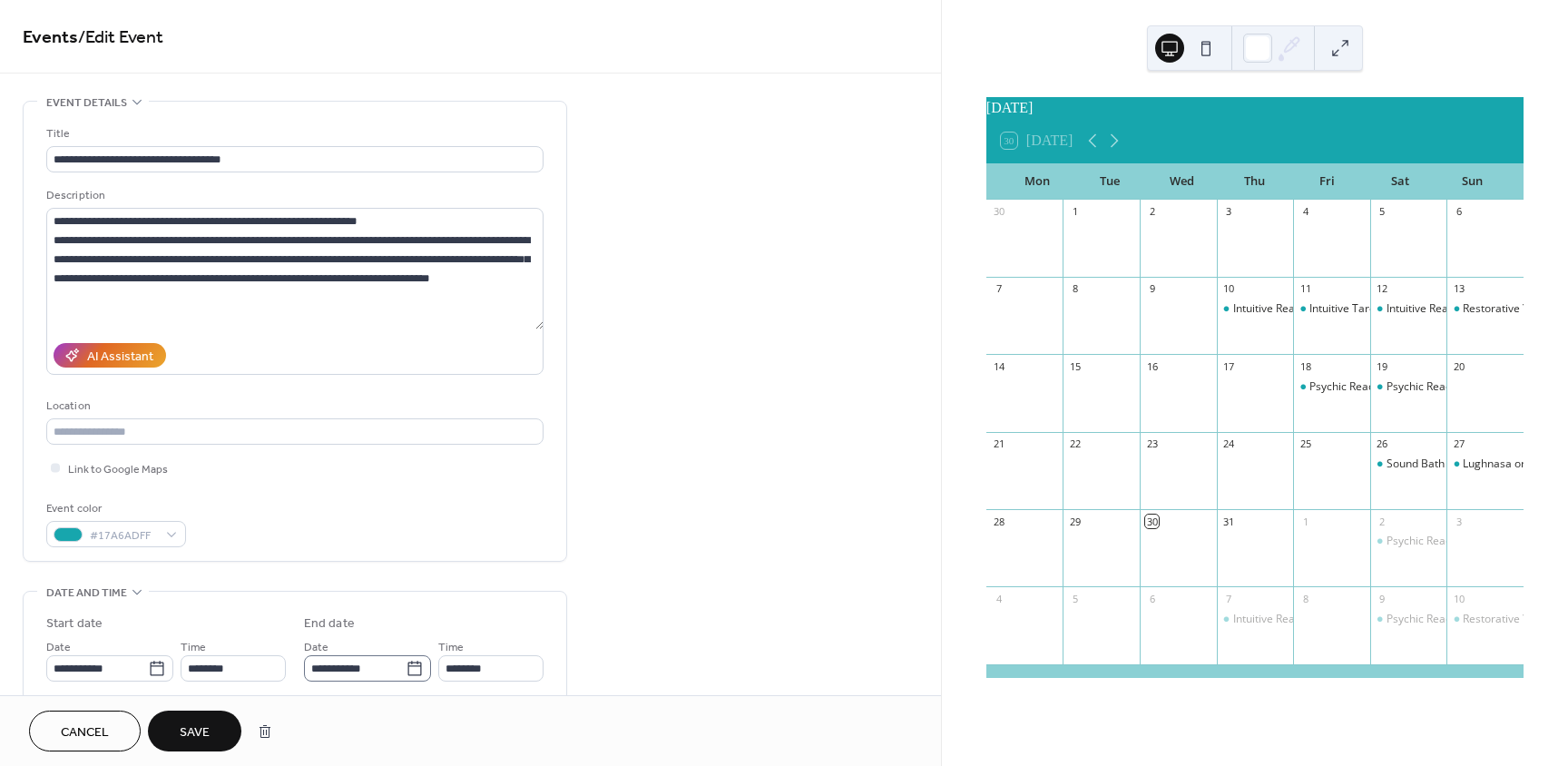scroll, scrollTop: 366, scrollLeft: 0, axis: vertical 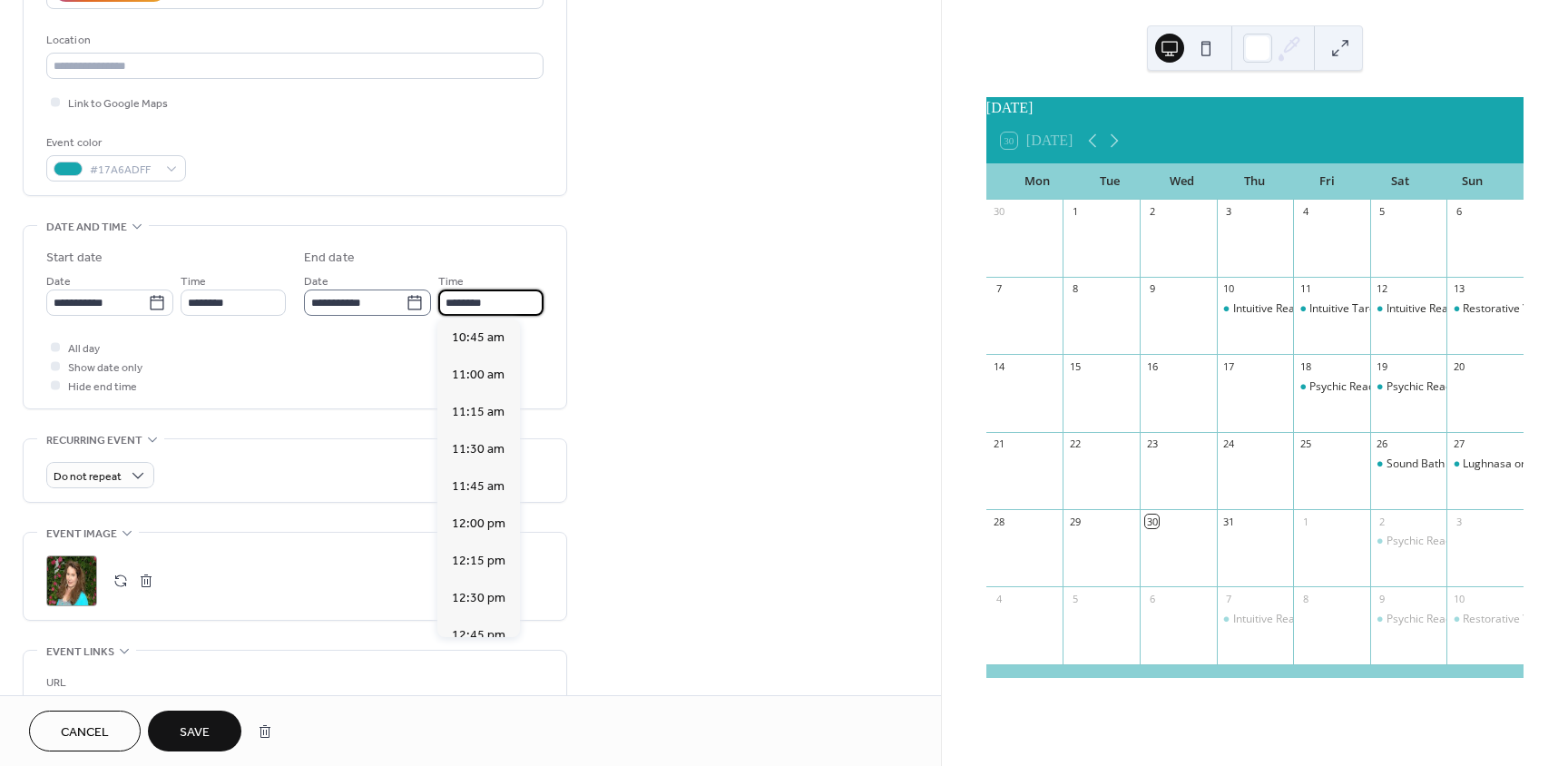 drag, startPoint x: 503, startPoint y: 305, endPoint x: 352, endPoint y: 292, distance: 151.55857 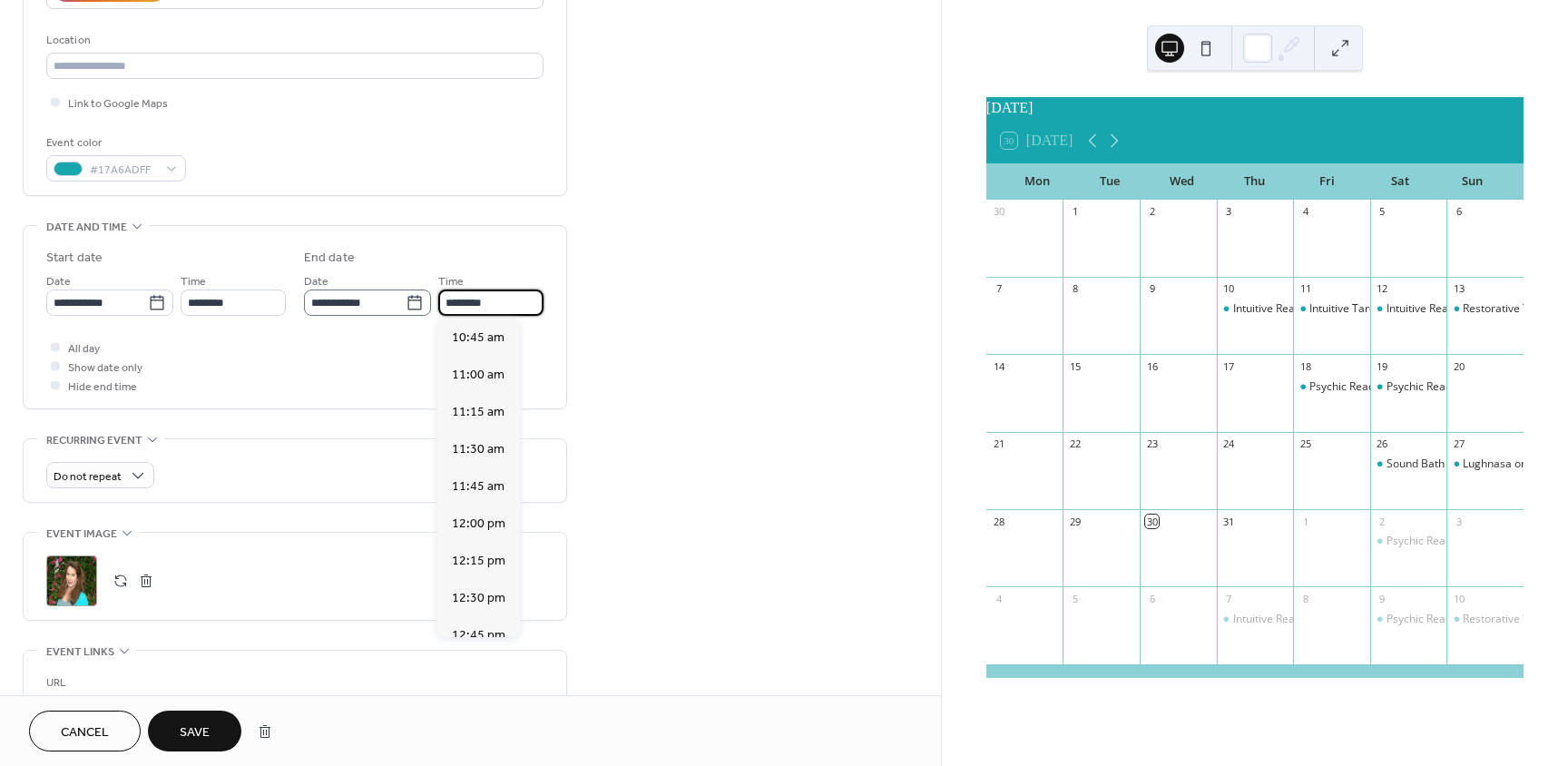 click on "**********" at bounding box center (424, 293) 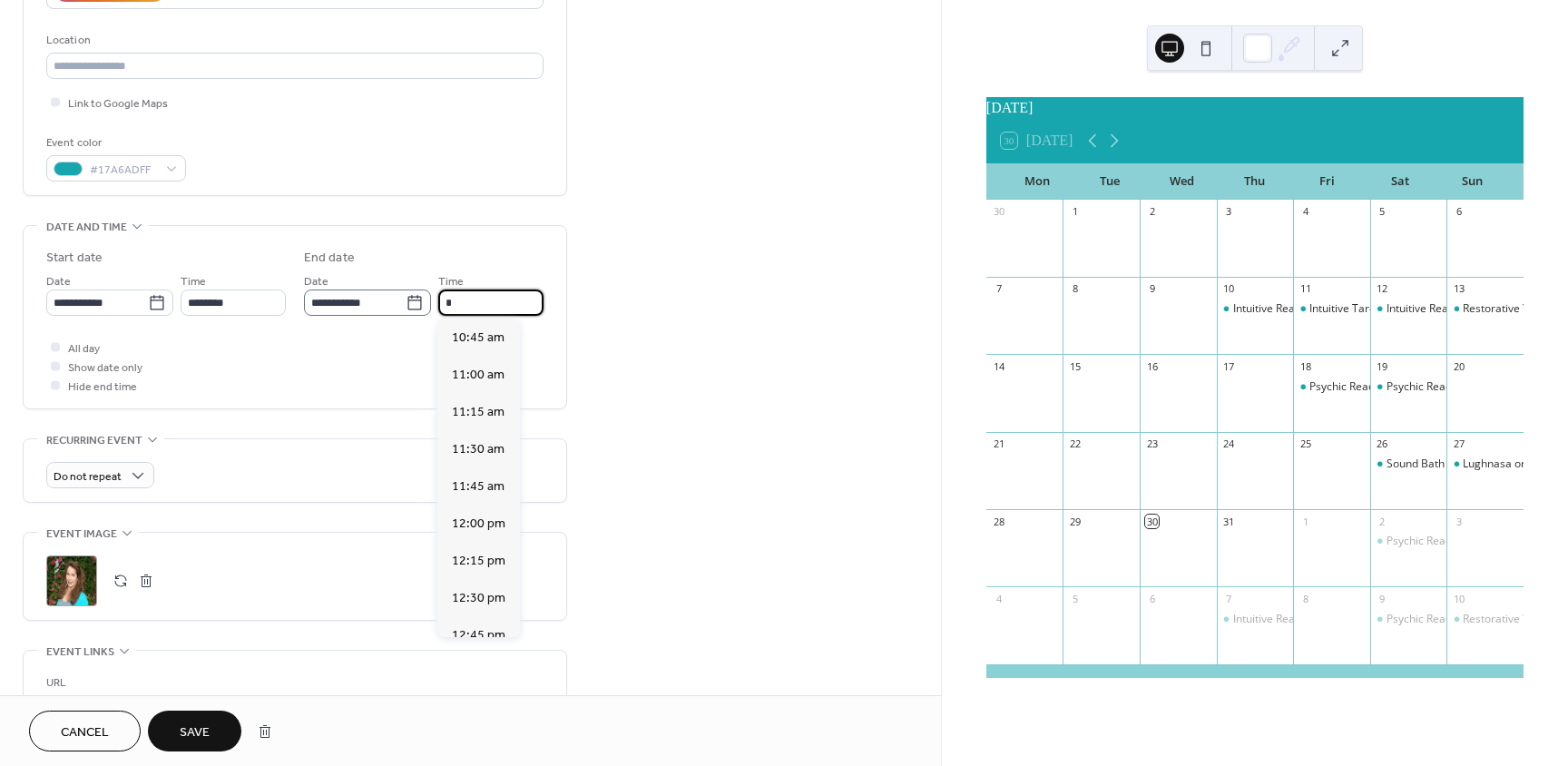 scroll, scrollTop: 930, scrollLeft: 0, axis: vertical 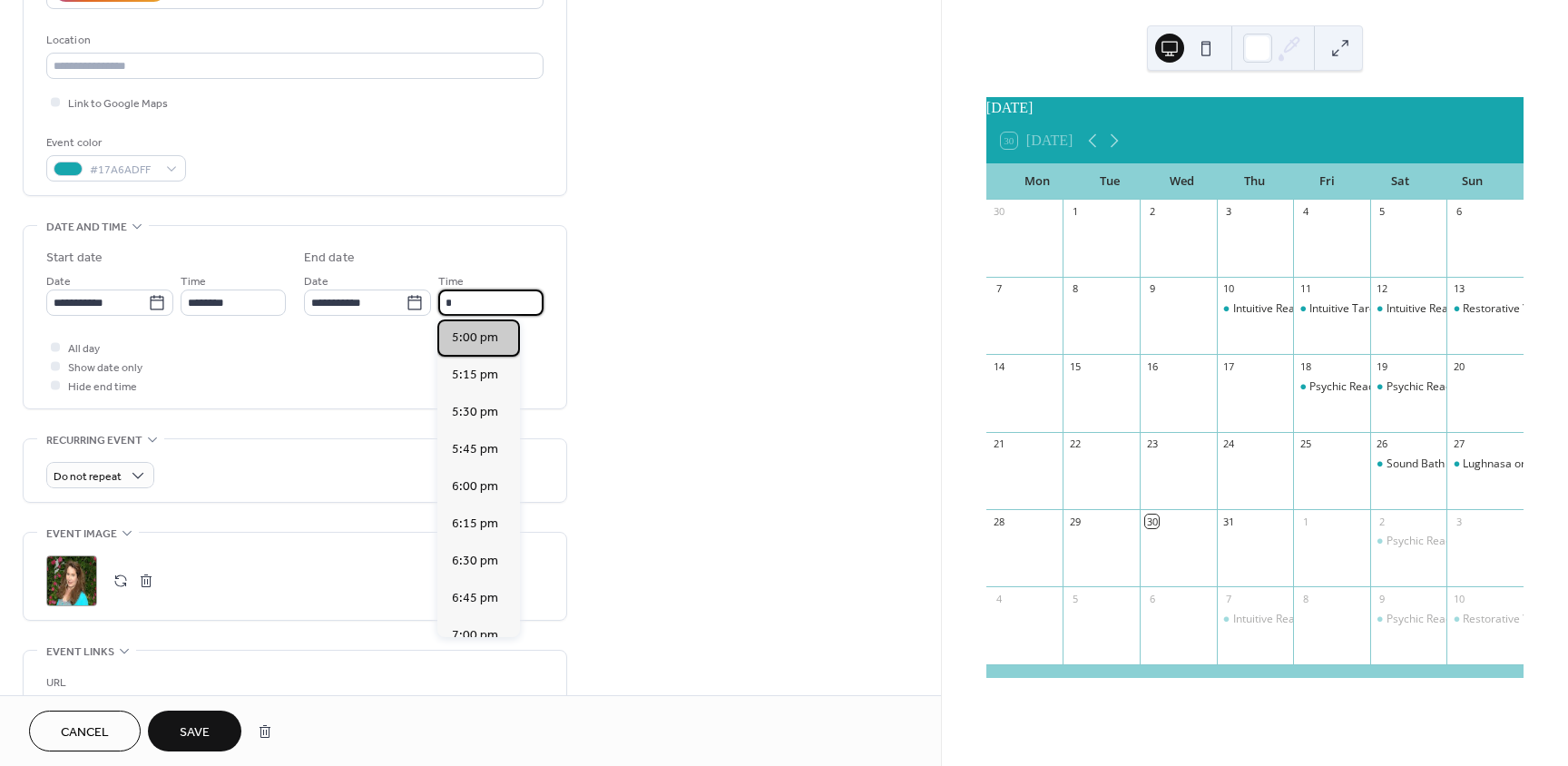 click on "5:00 pm" at bounding box center [475, 338] 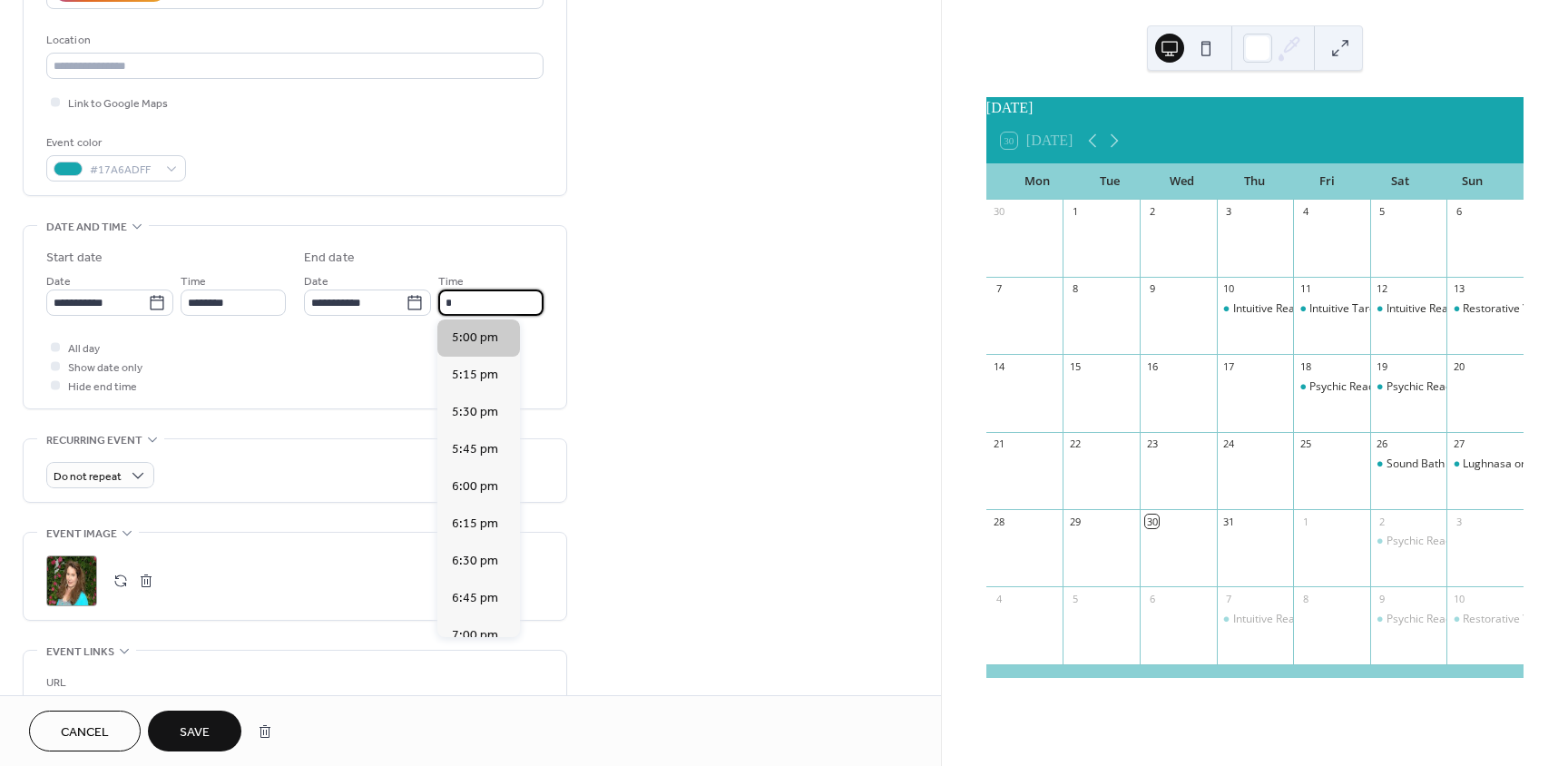 type on "*******" 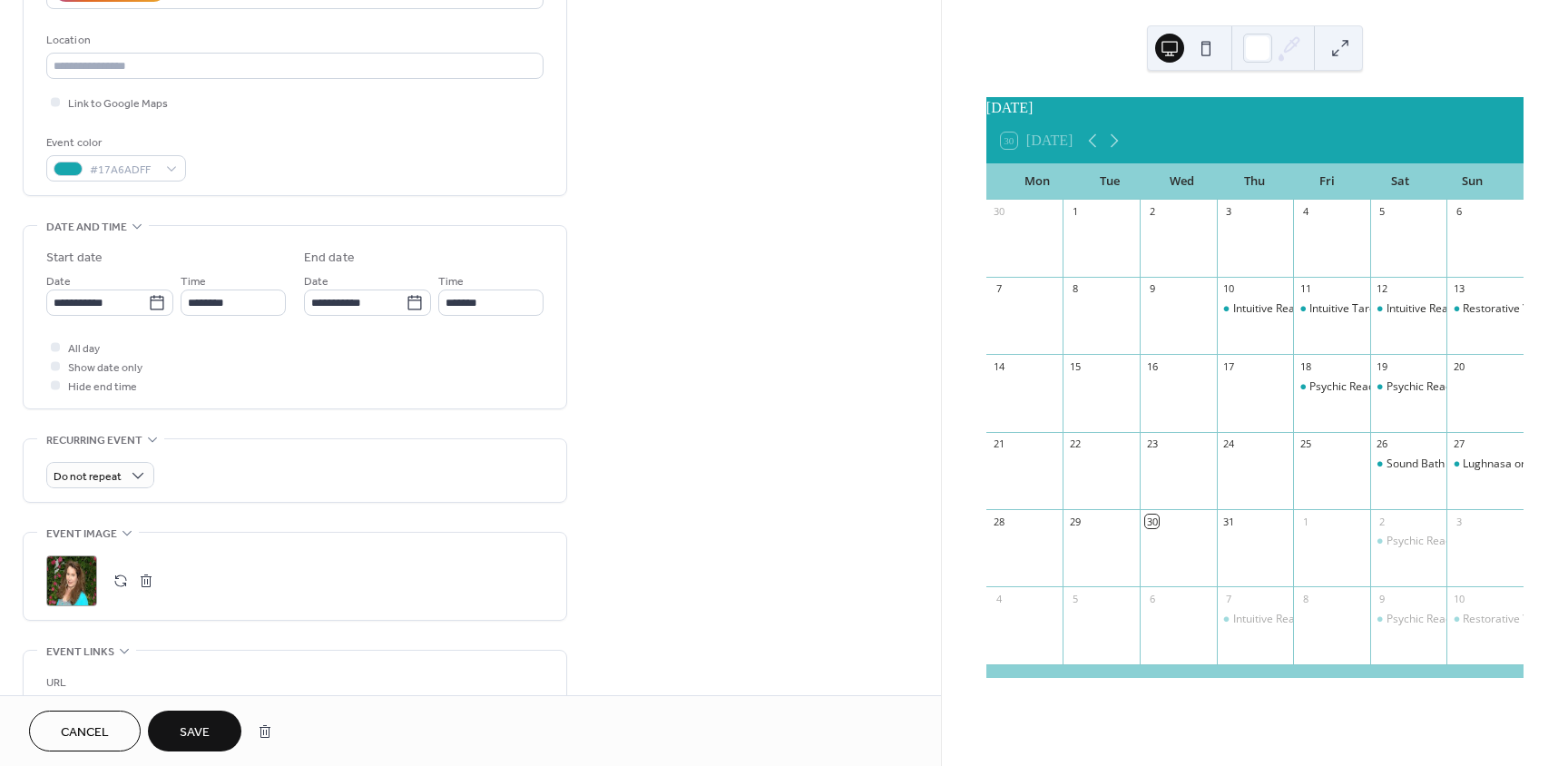 click on "Save" at bounding box center [194, 732] 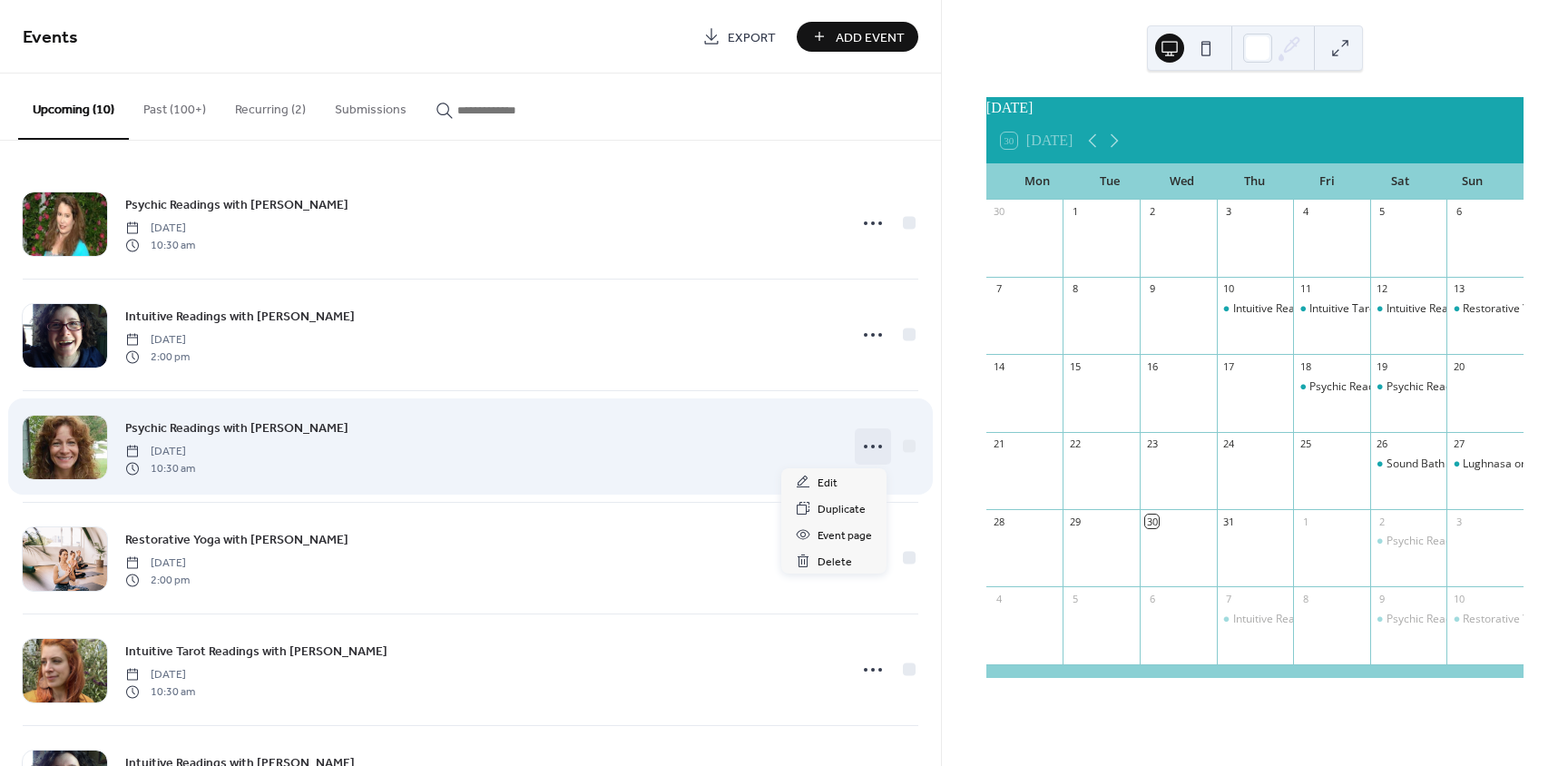 click 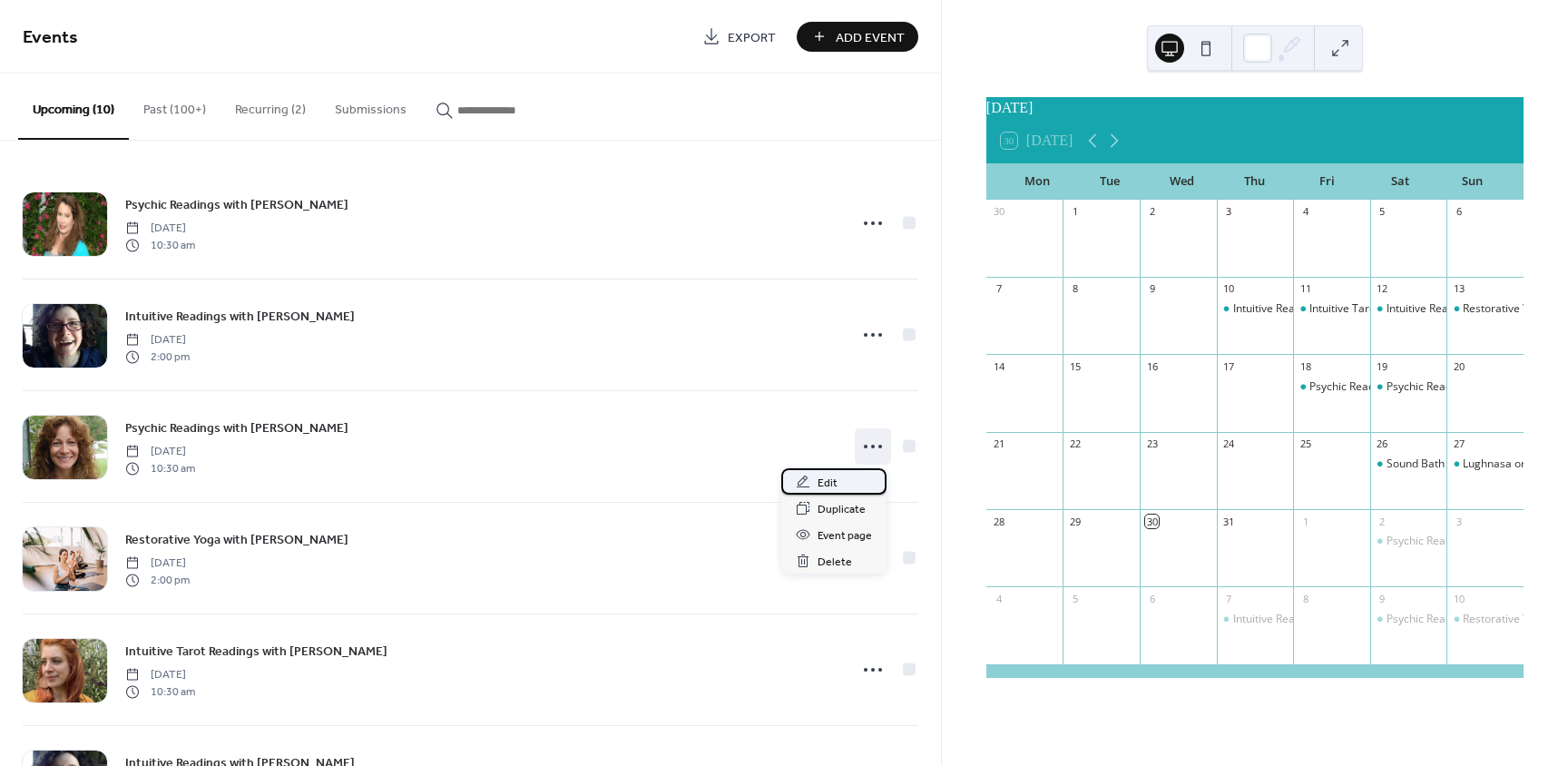 click on "Edit" at bounding box center (828, 483) 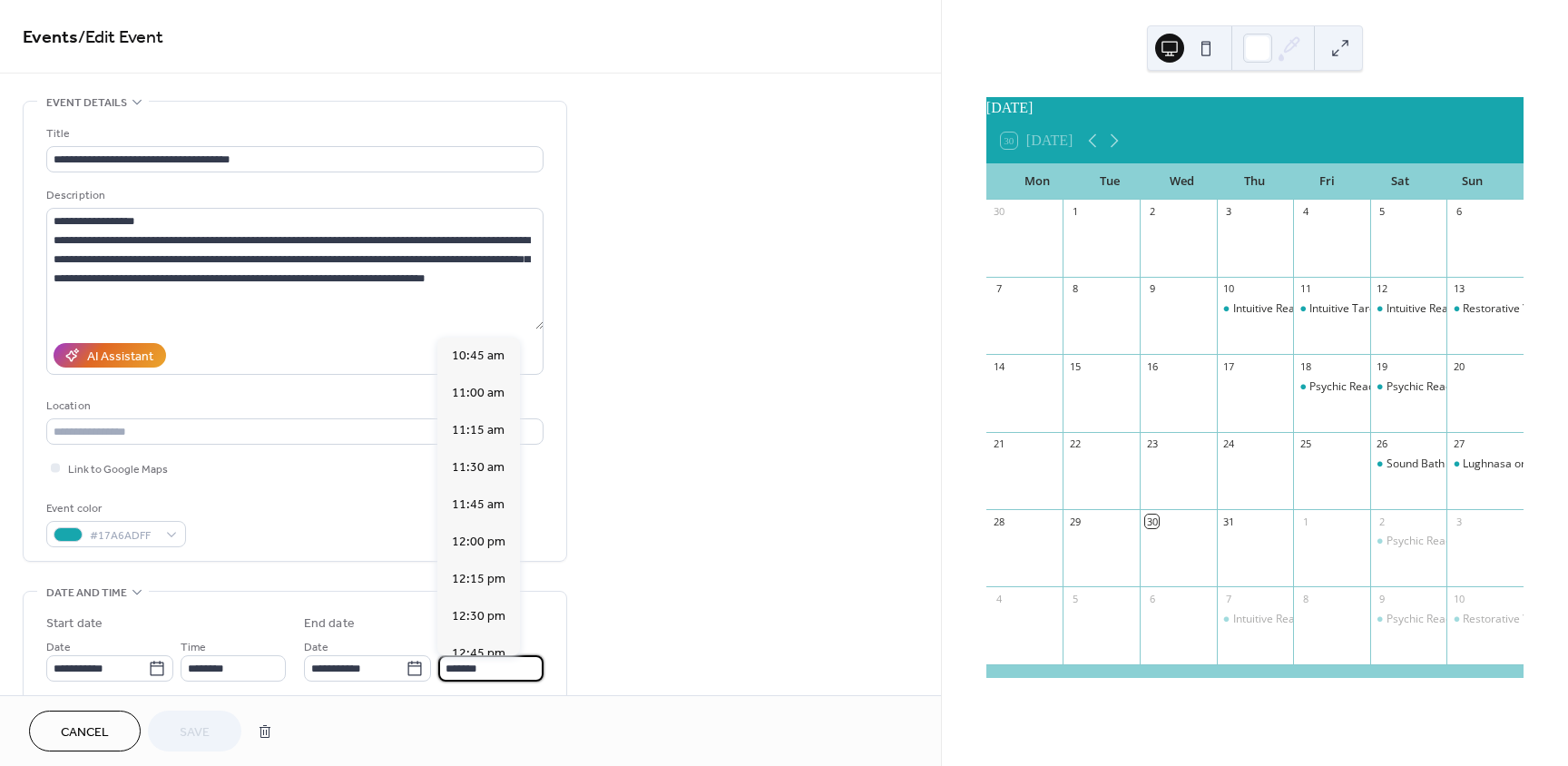 scroll, scrollTop: 856, scrollLeft: 0, axis: vertical 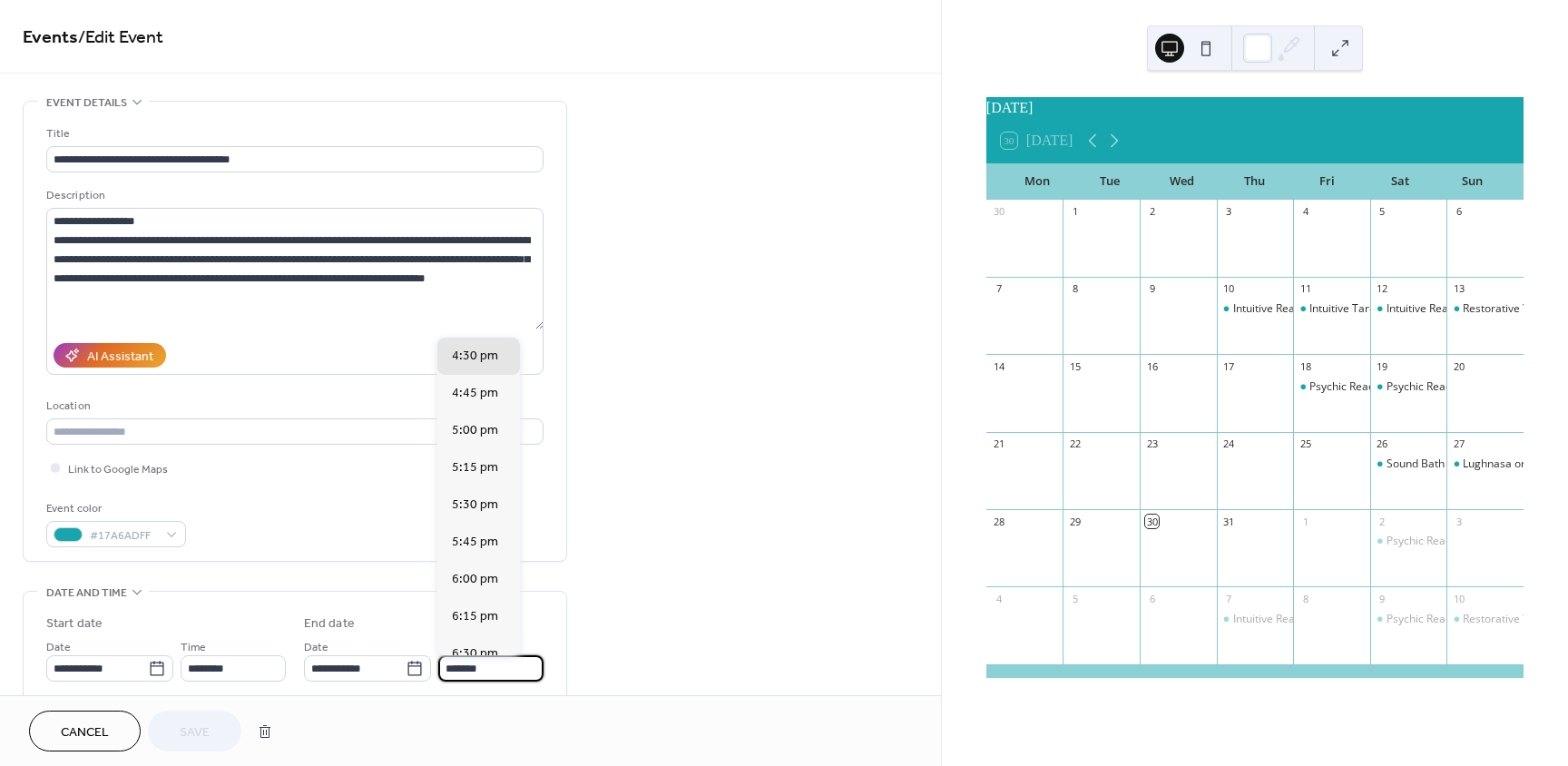 drag, startPoint x: 518, startPoint y: 671, endPoint x: 295, endPoint y: 650, distance: 223.98661 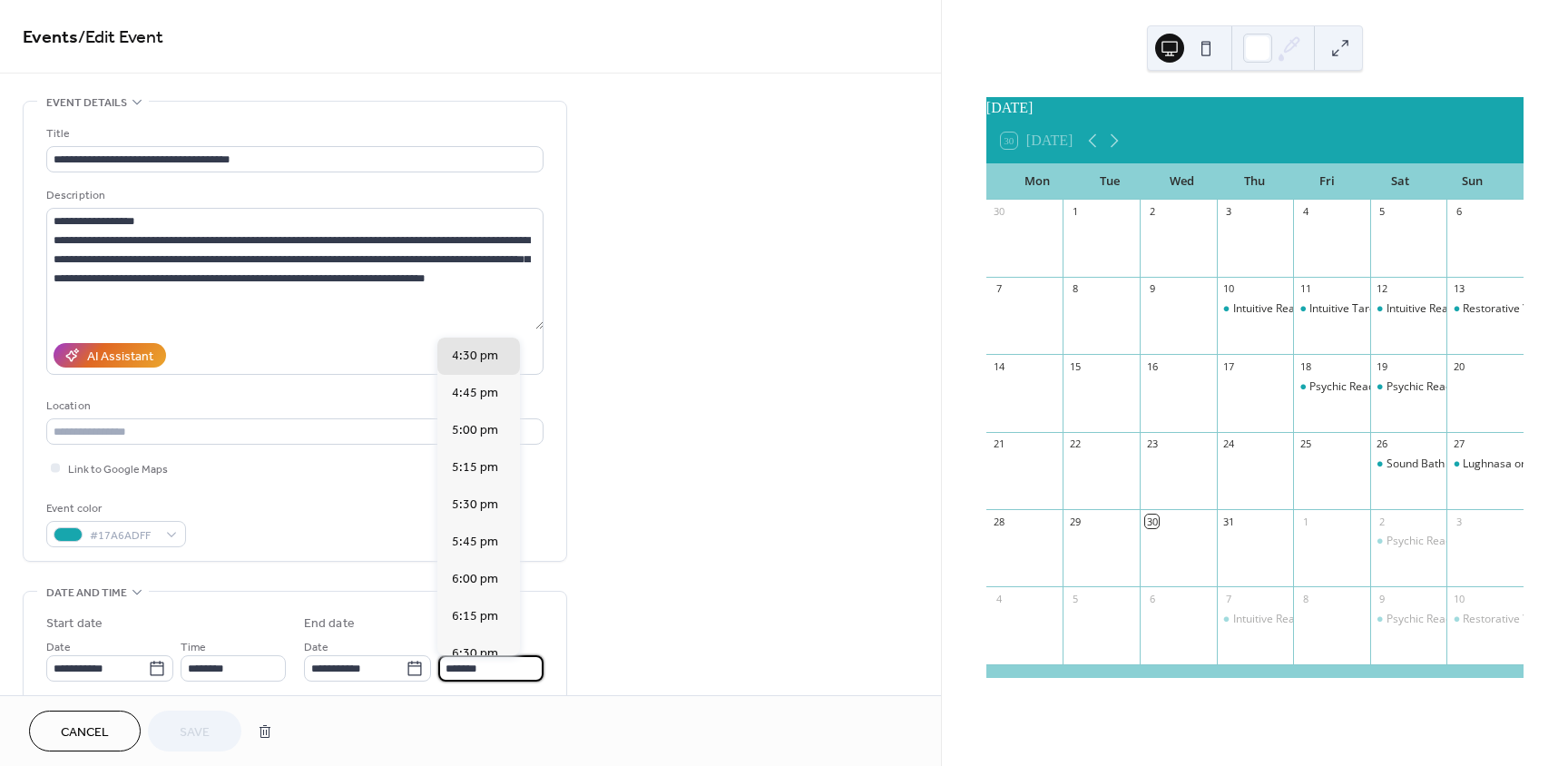 click on "**********" at bounding box center (295, 648) 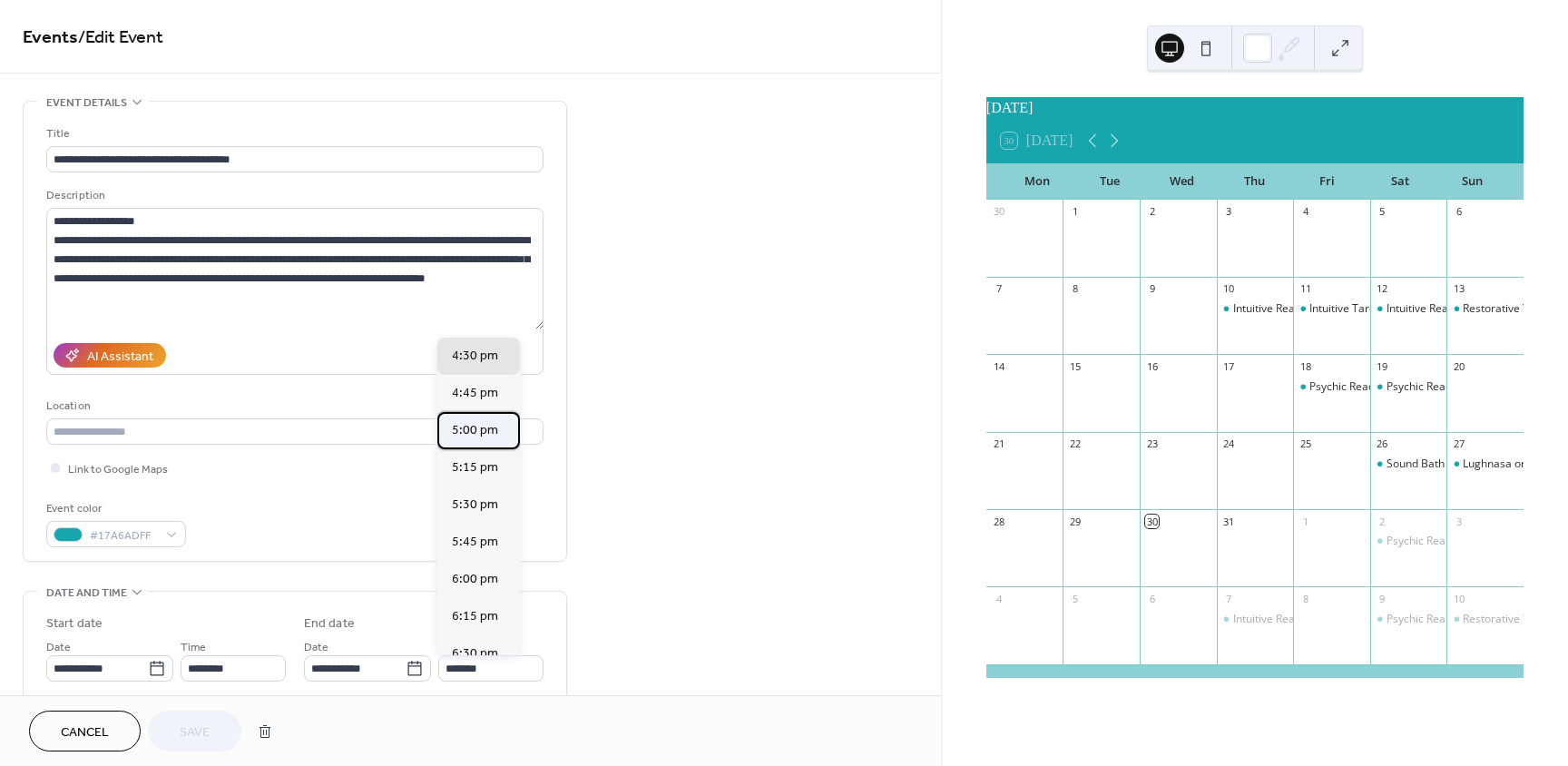 click on "5:00 pm" at bounding box center [475, 430] 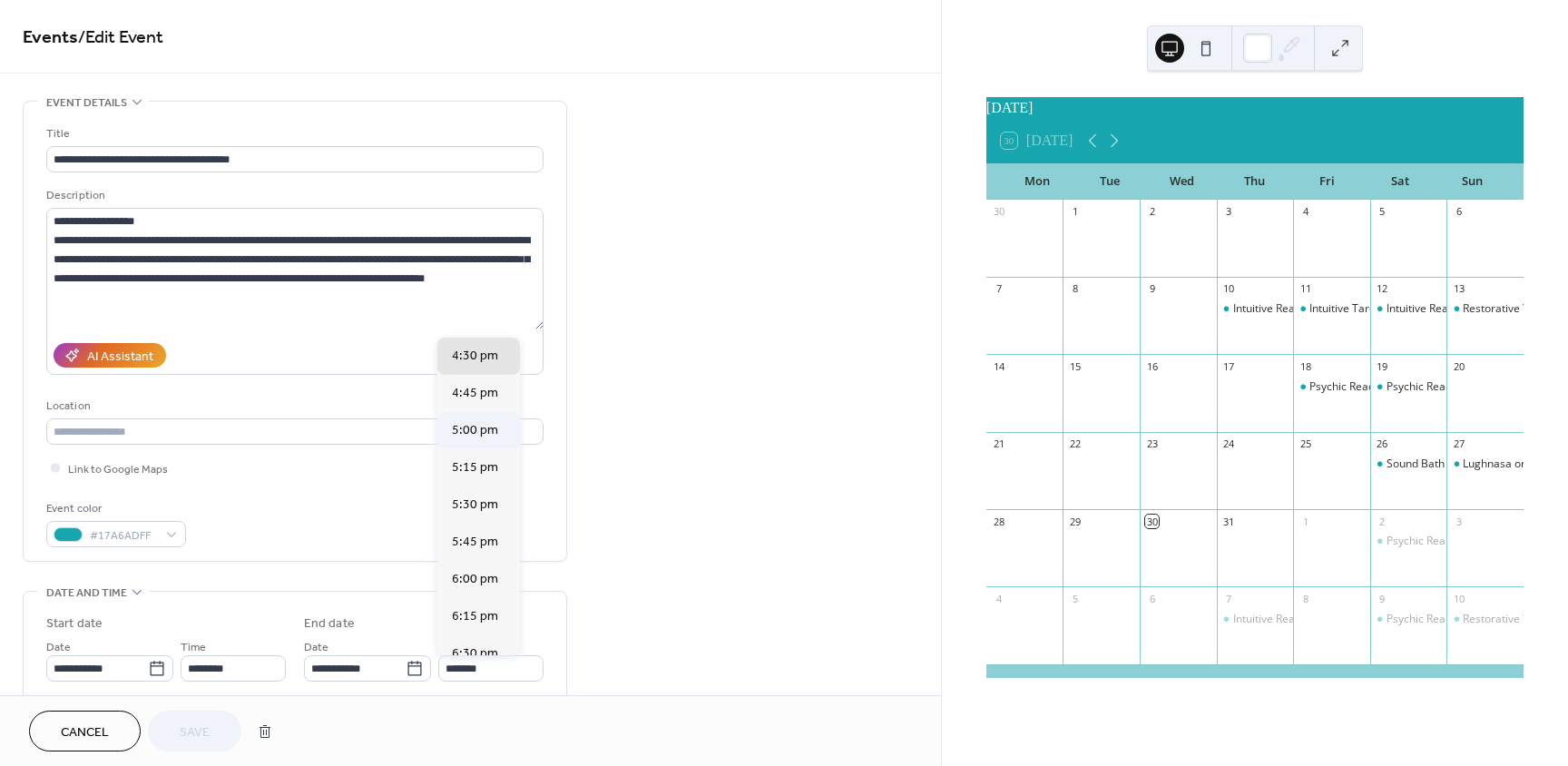 type on "*******" 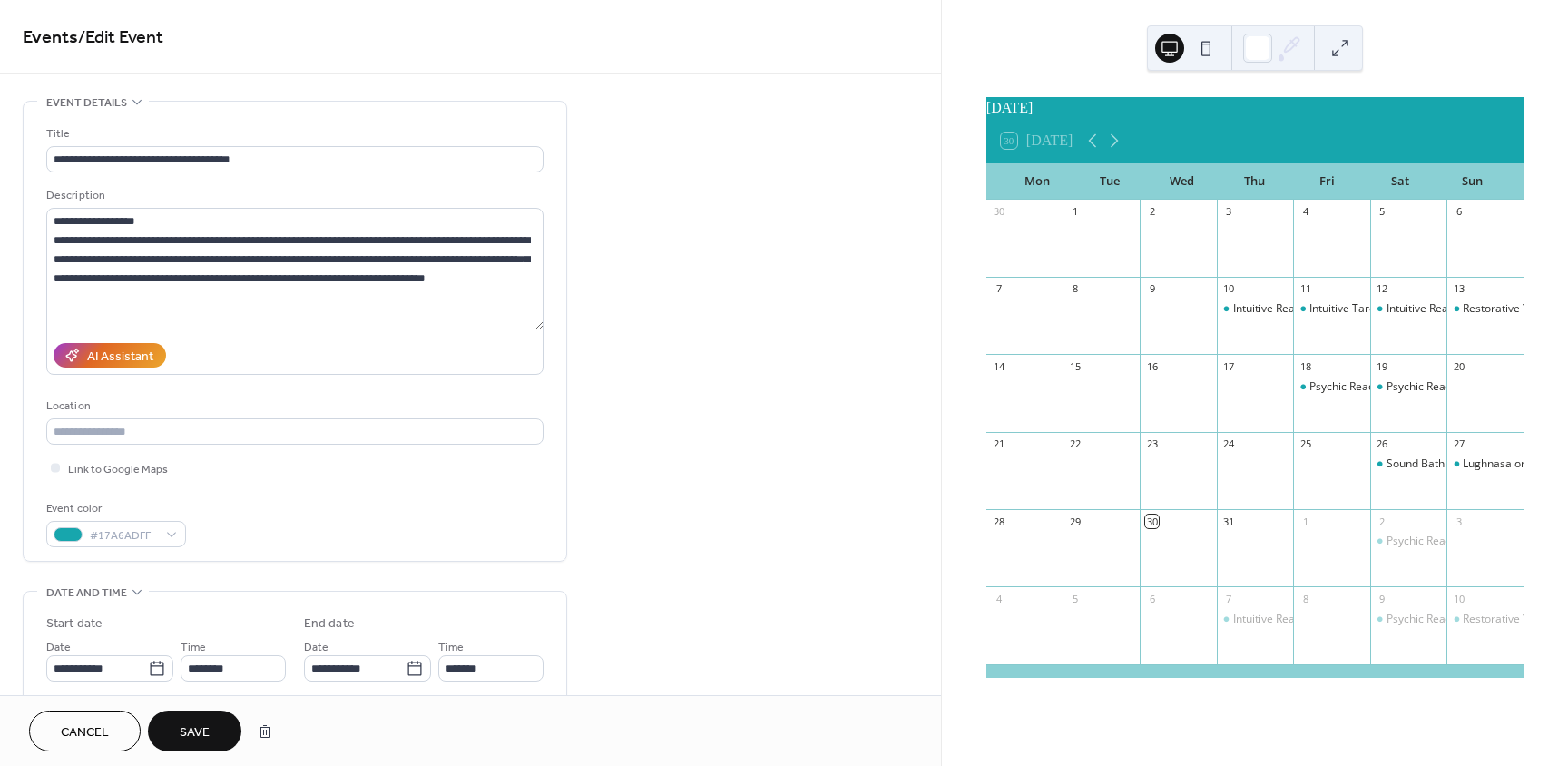click on "Save" at bounding box center (194, 732) 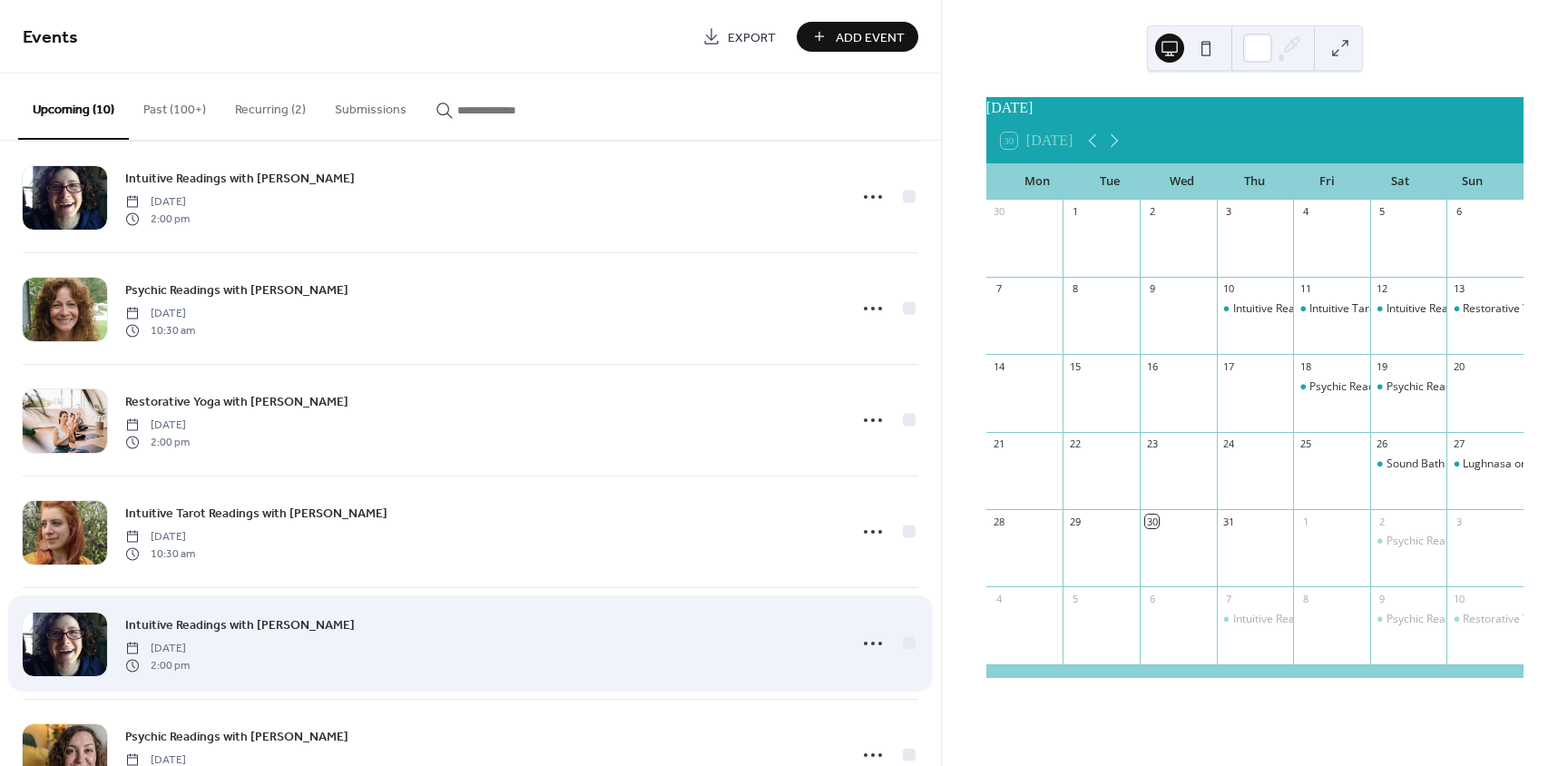 scroll, scrollTop: 182, scrollLeft: 0, axis: vertical 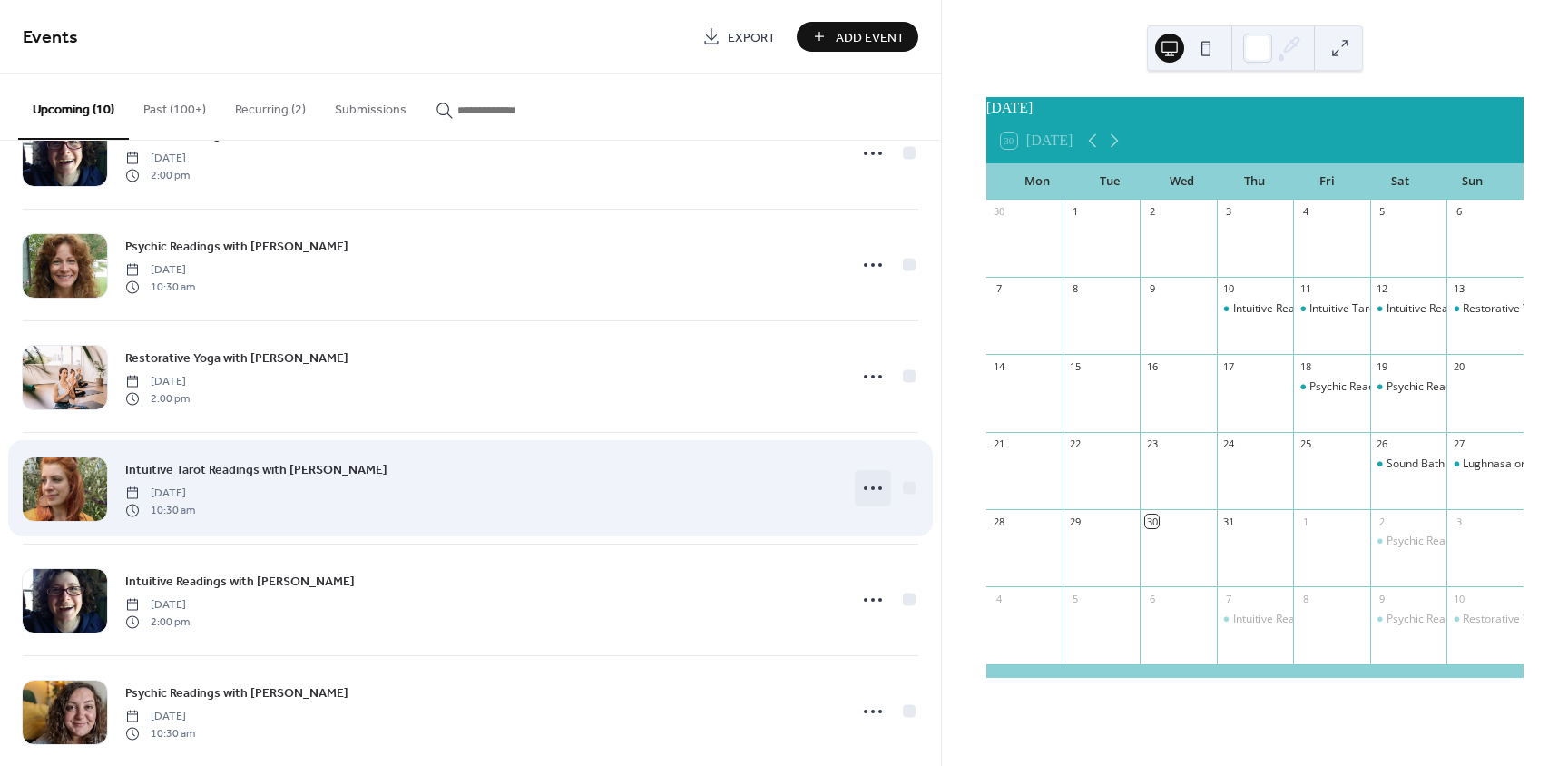 click 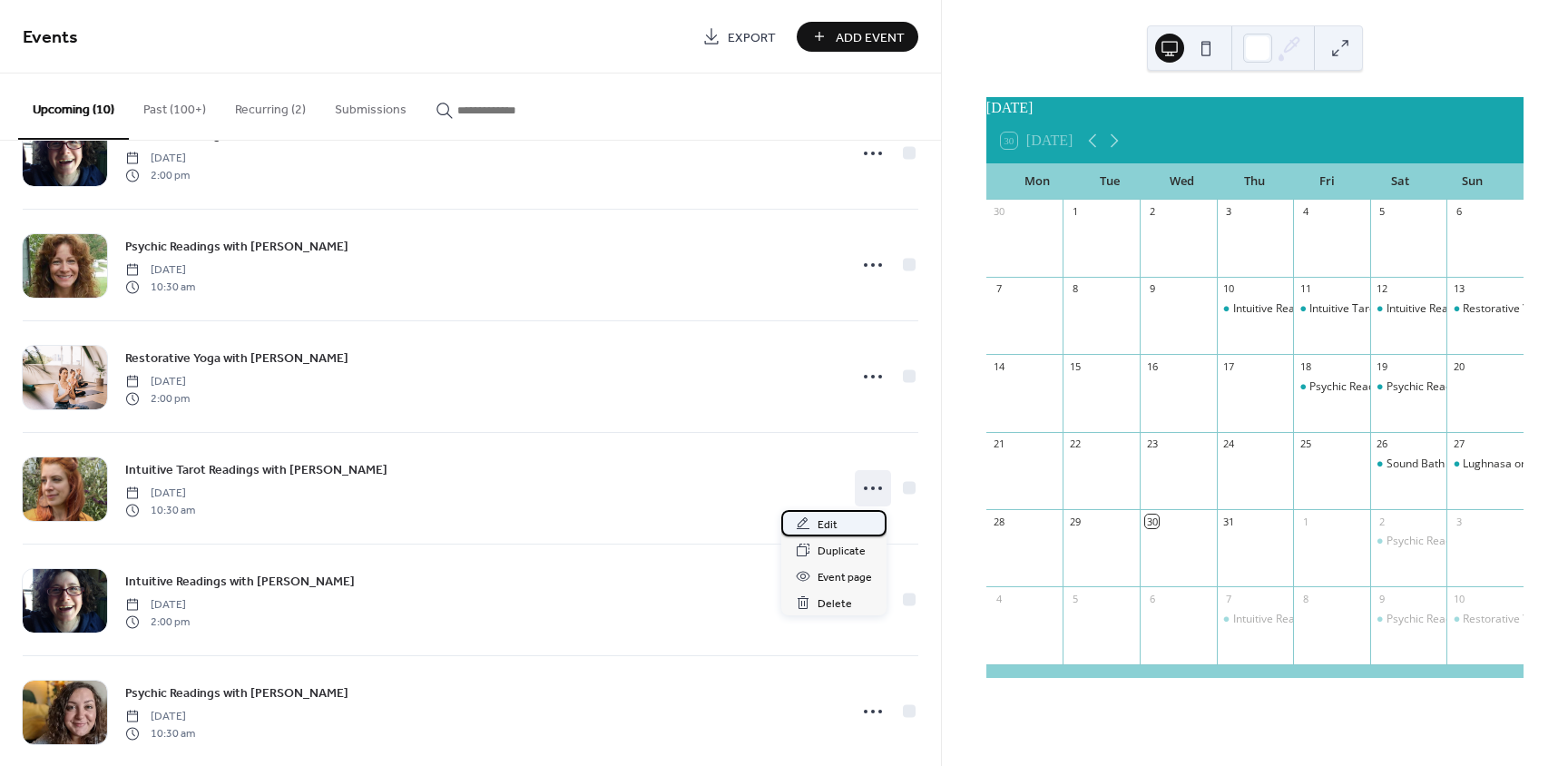 click on "Edit" at bounding box center [828, 525] 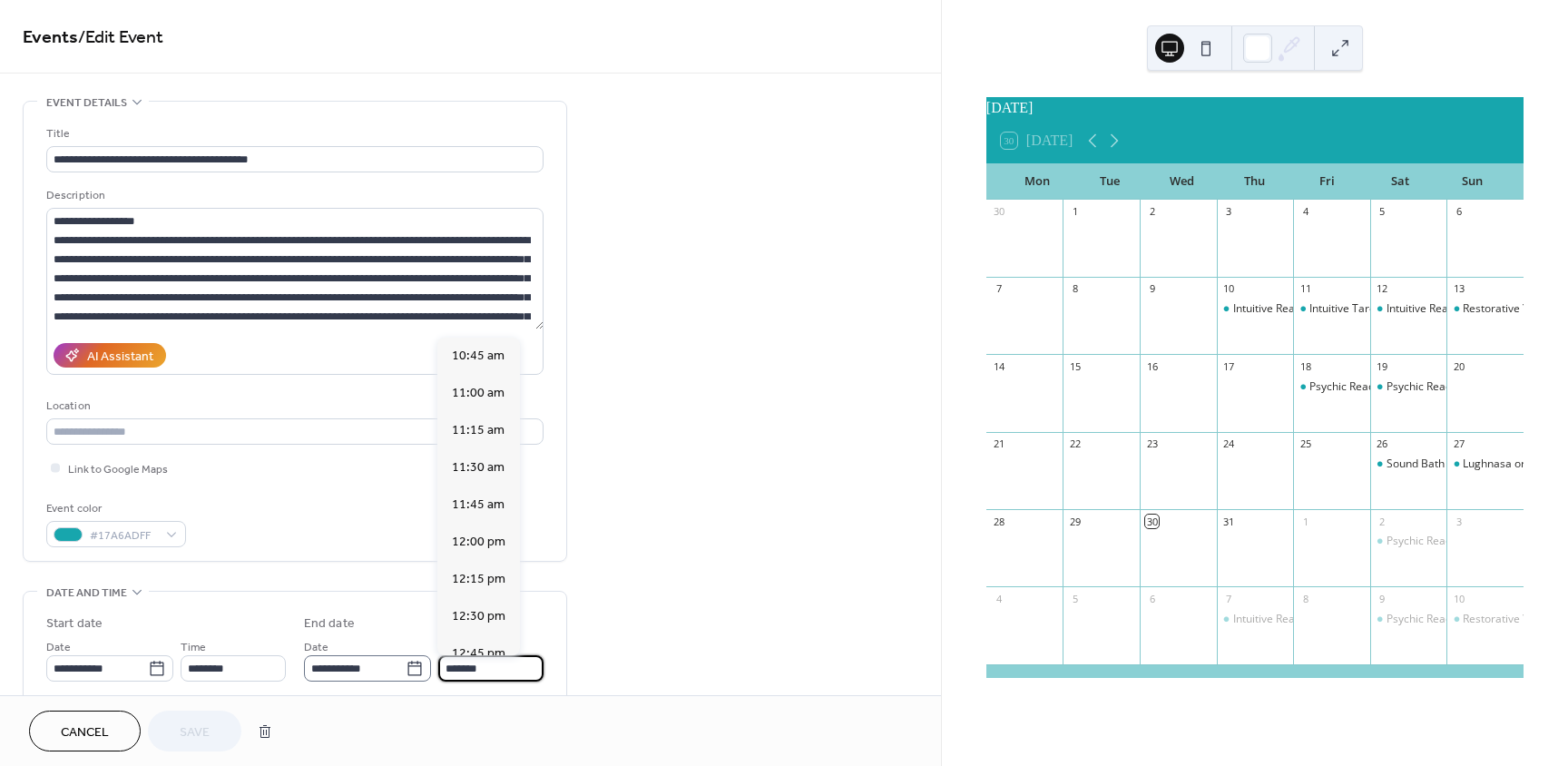scroll, scrollTop: 856, scrollLeft: 0, axis: vertical 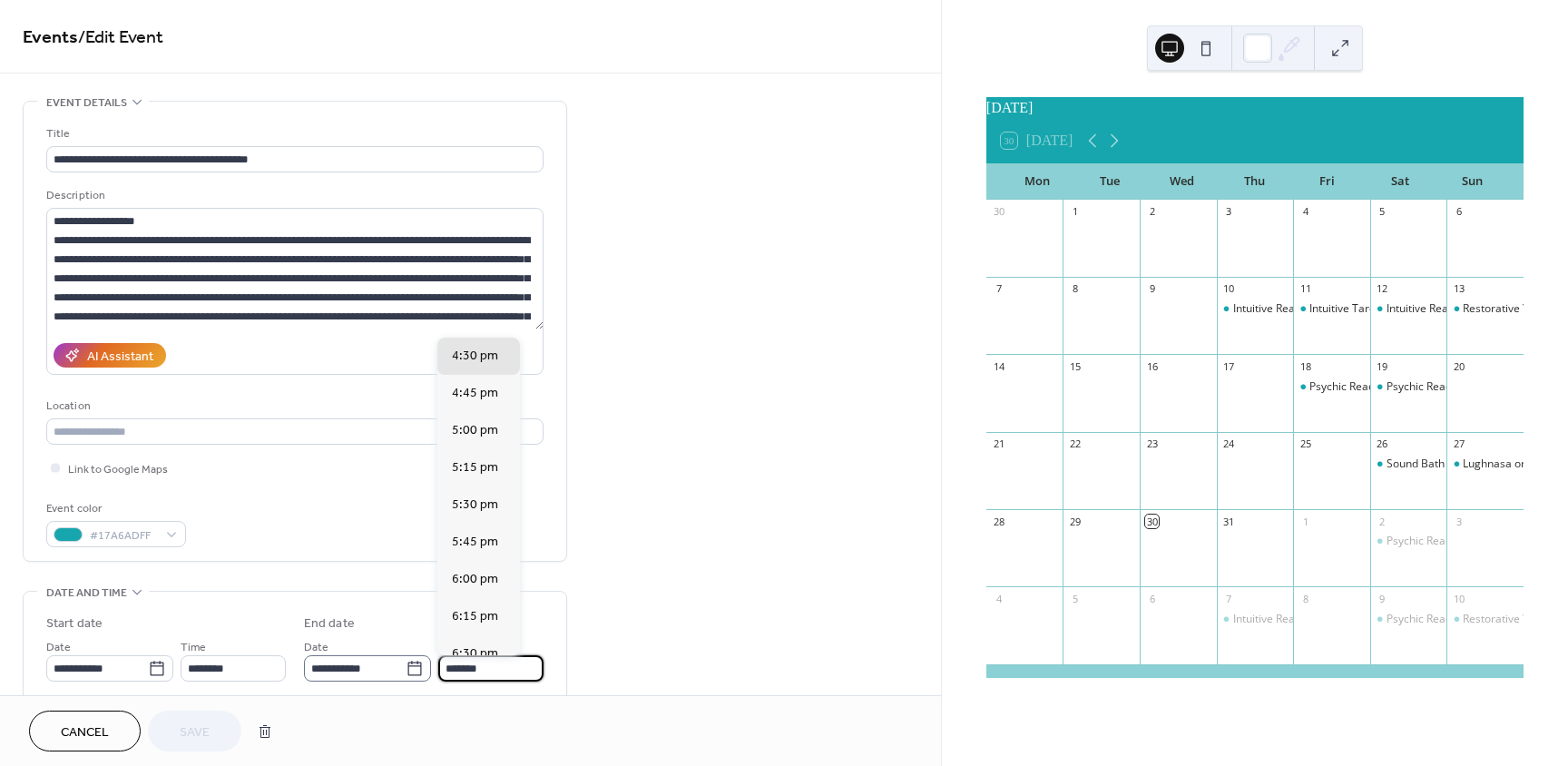 drag, startPoint x: 495, startPoint y: 673, endPoint x: 381, endPoint y: 674, distance: 114.004 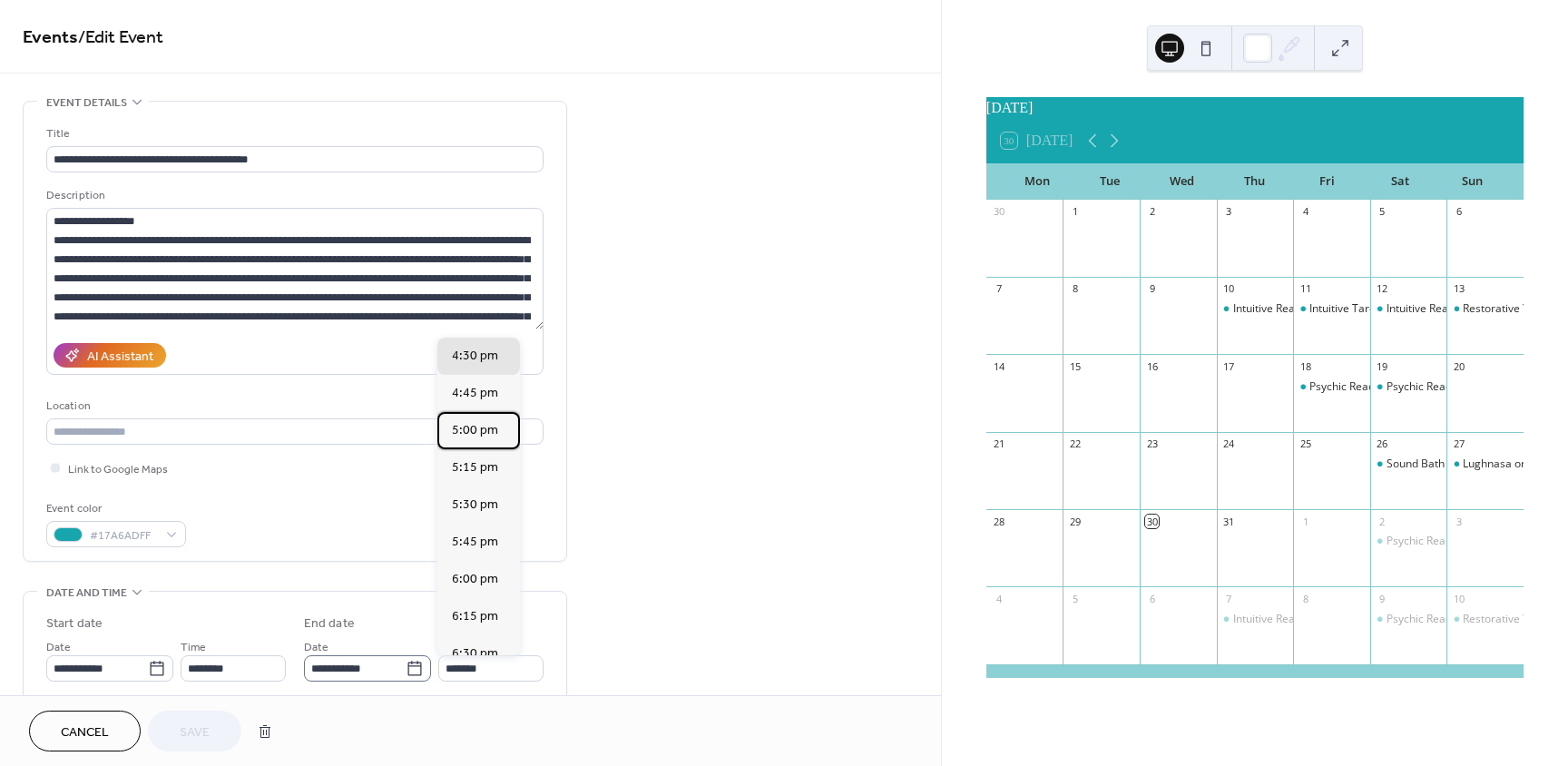 click on "5:00 pm" at bounding box center (475, 430) 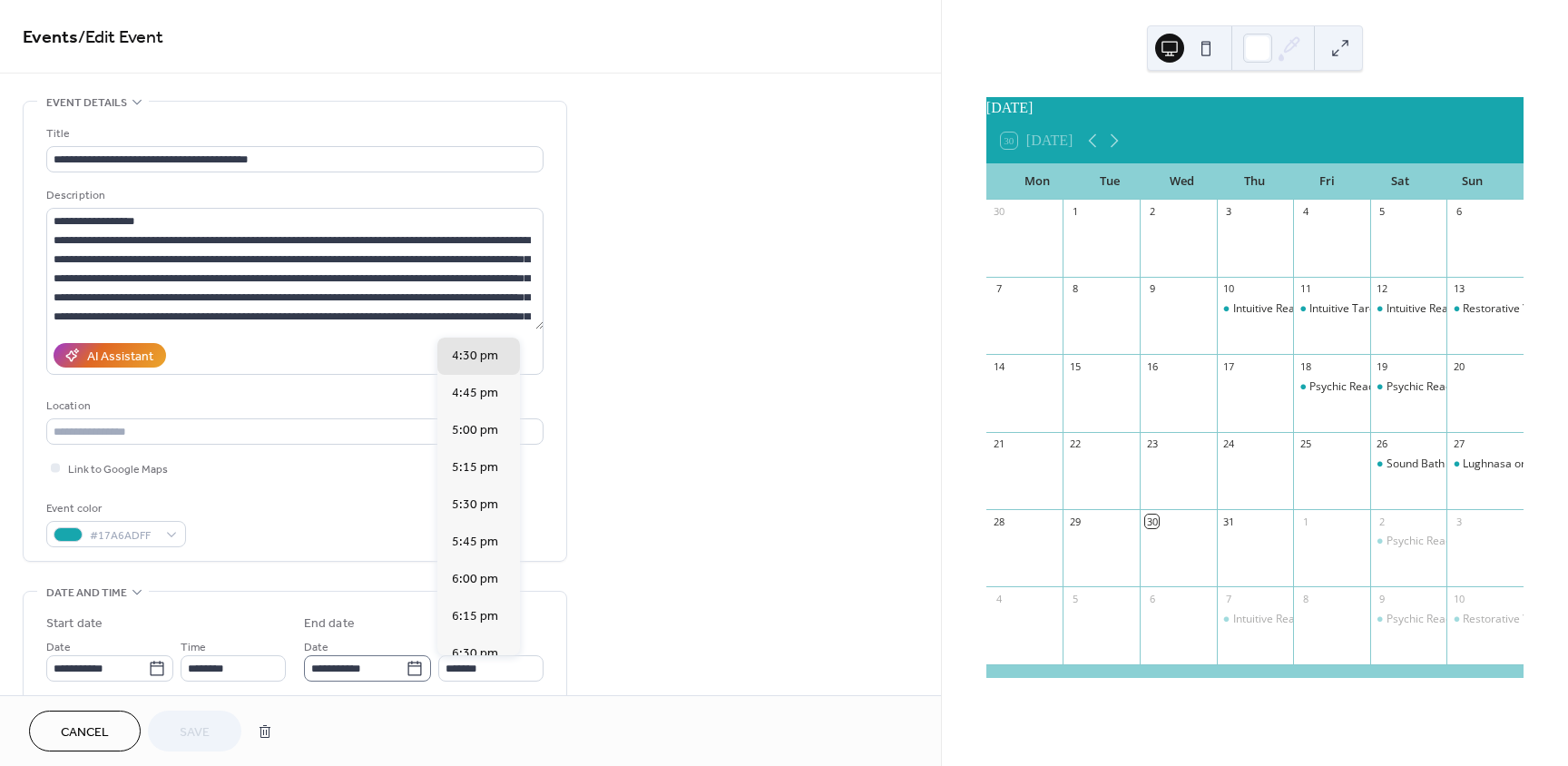 type on "*******" 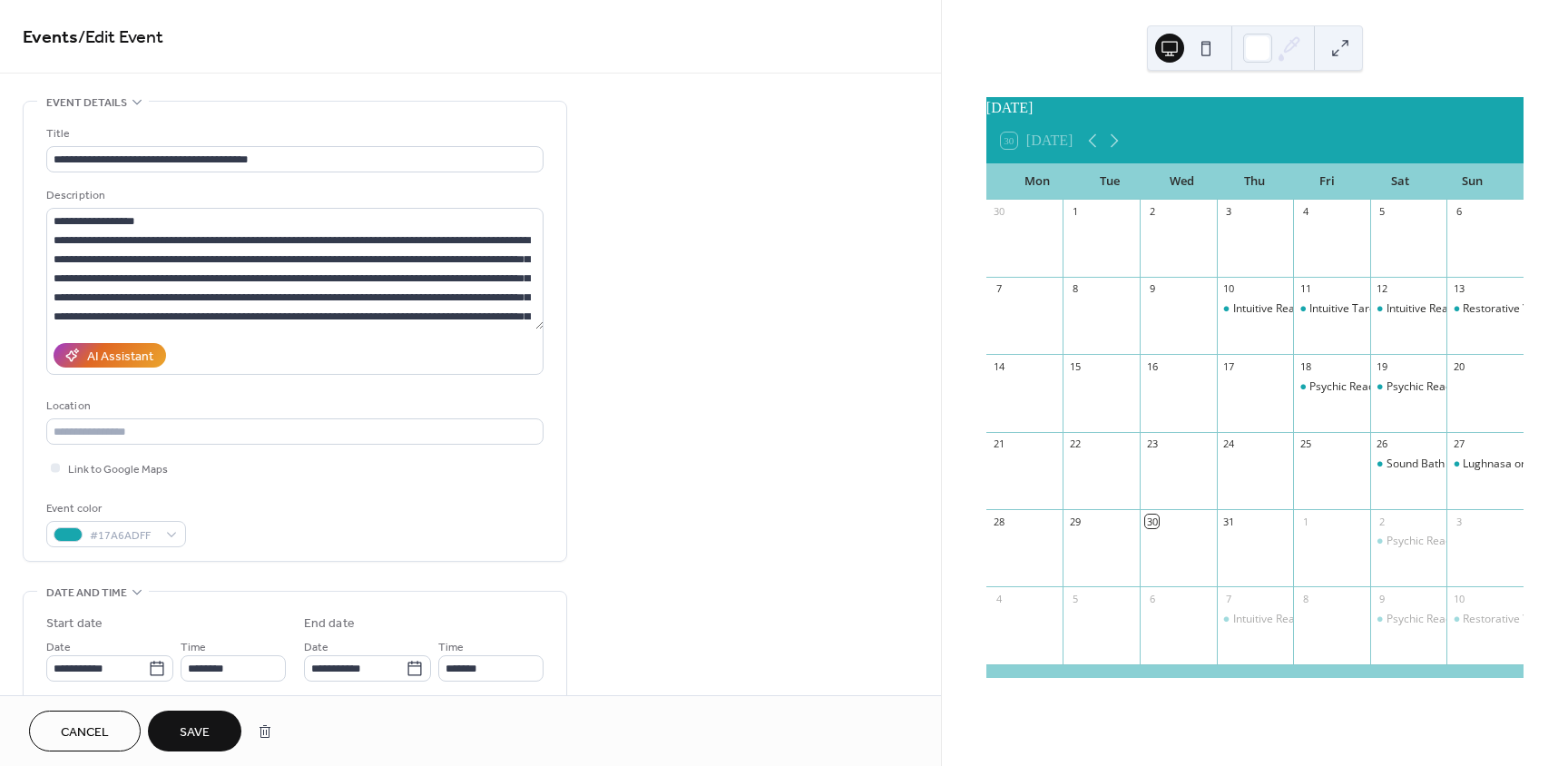 click on "Save" at bounding box center [194, 732] 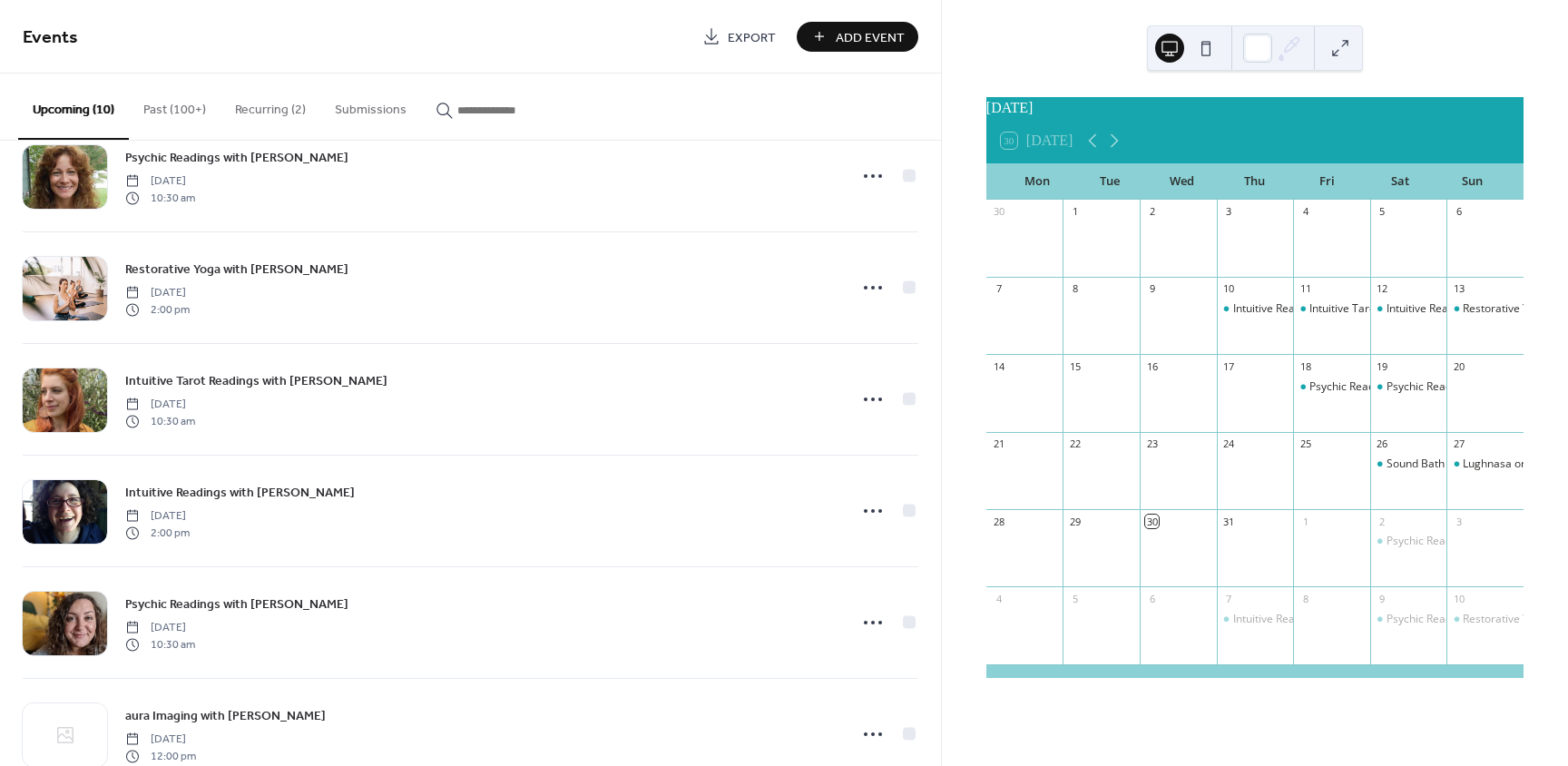 scroll, scrollTop: 272, scrollLeft: 0, axis: vertical 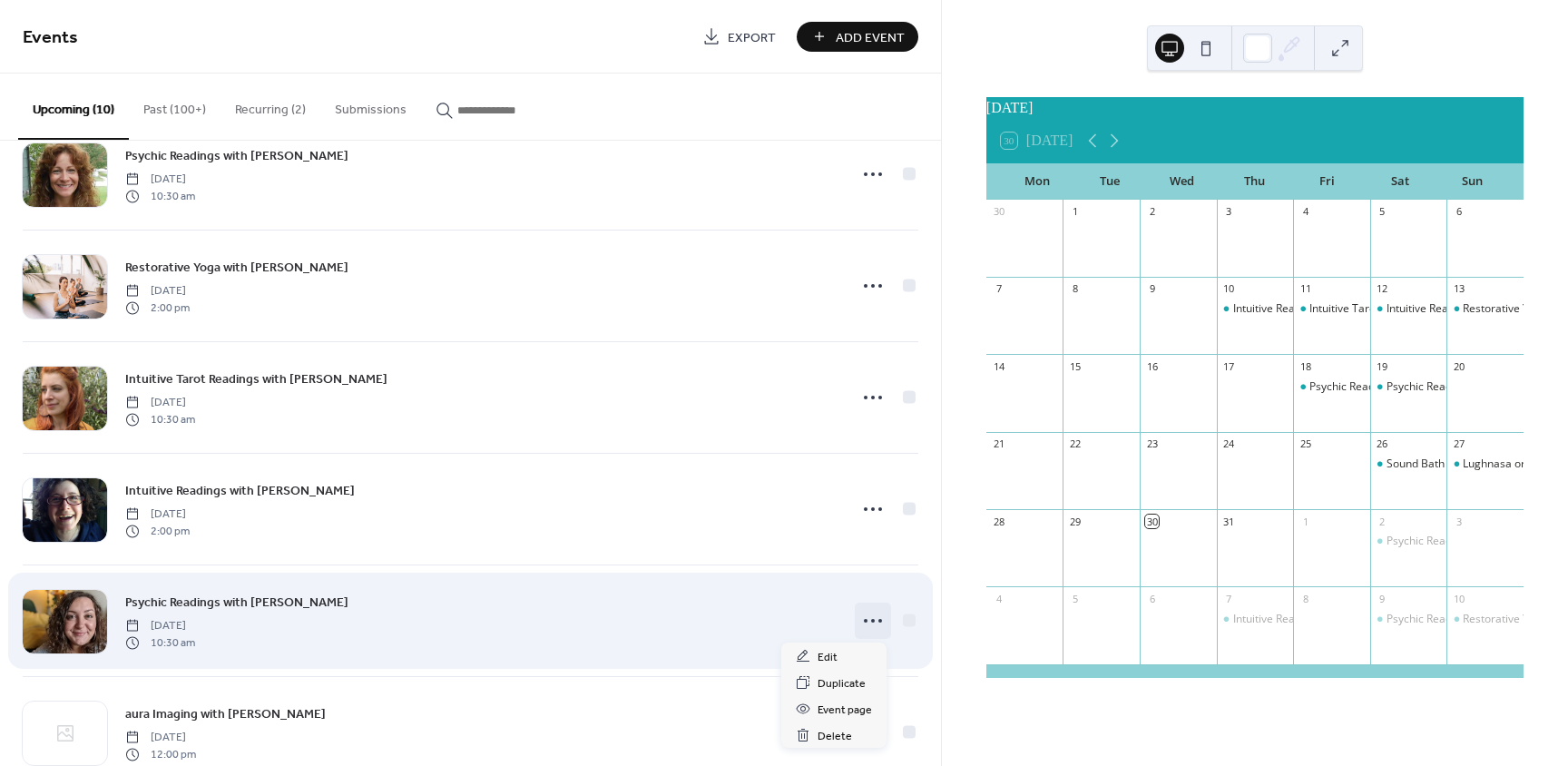 click 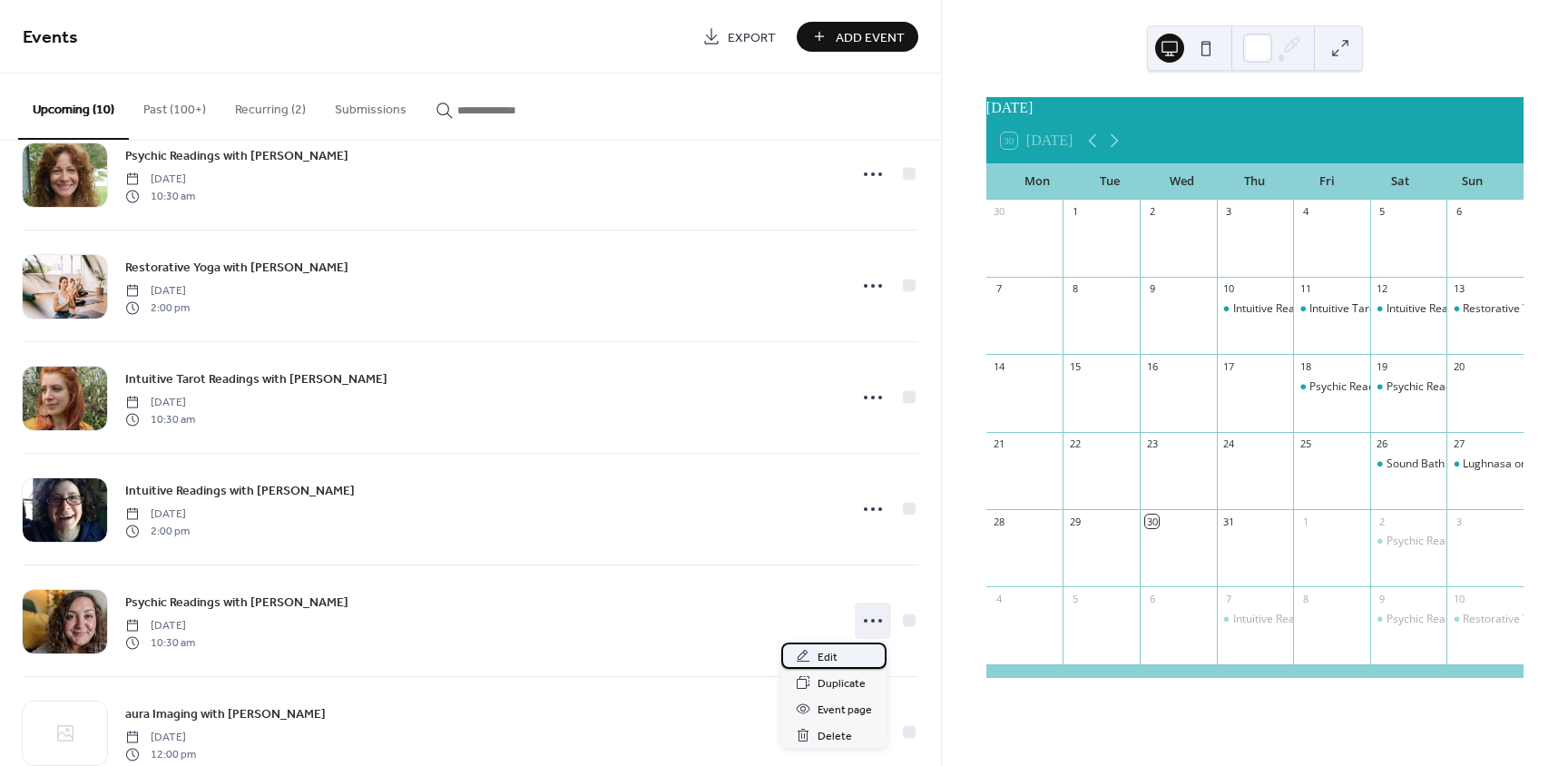 click on "Edit" at bounding box center (828, 657) 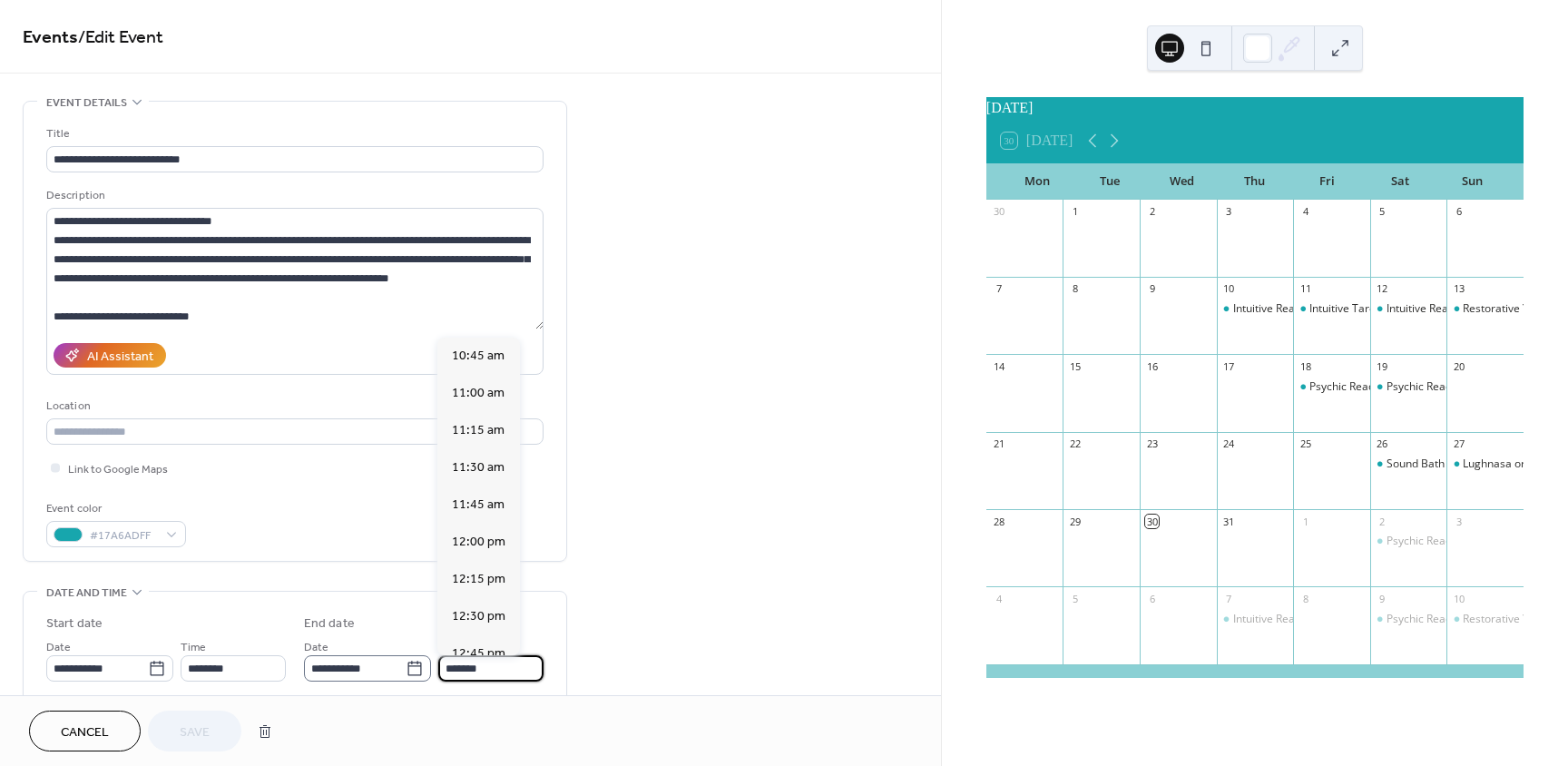 scroll, scrollTop: 856, scrollLeft: 0, axis: vertical 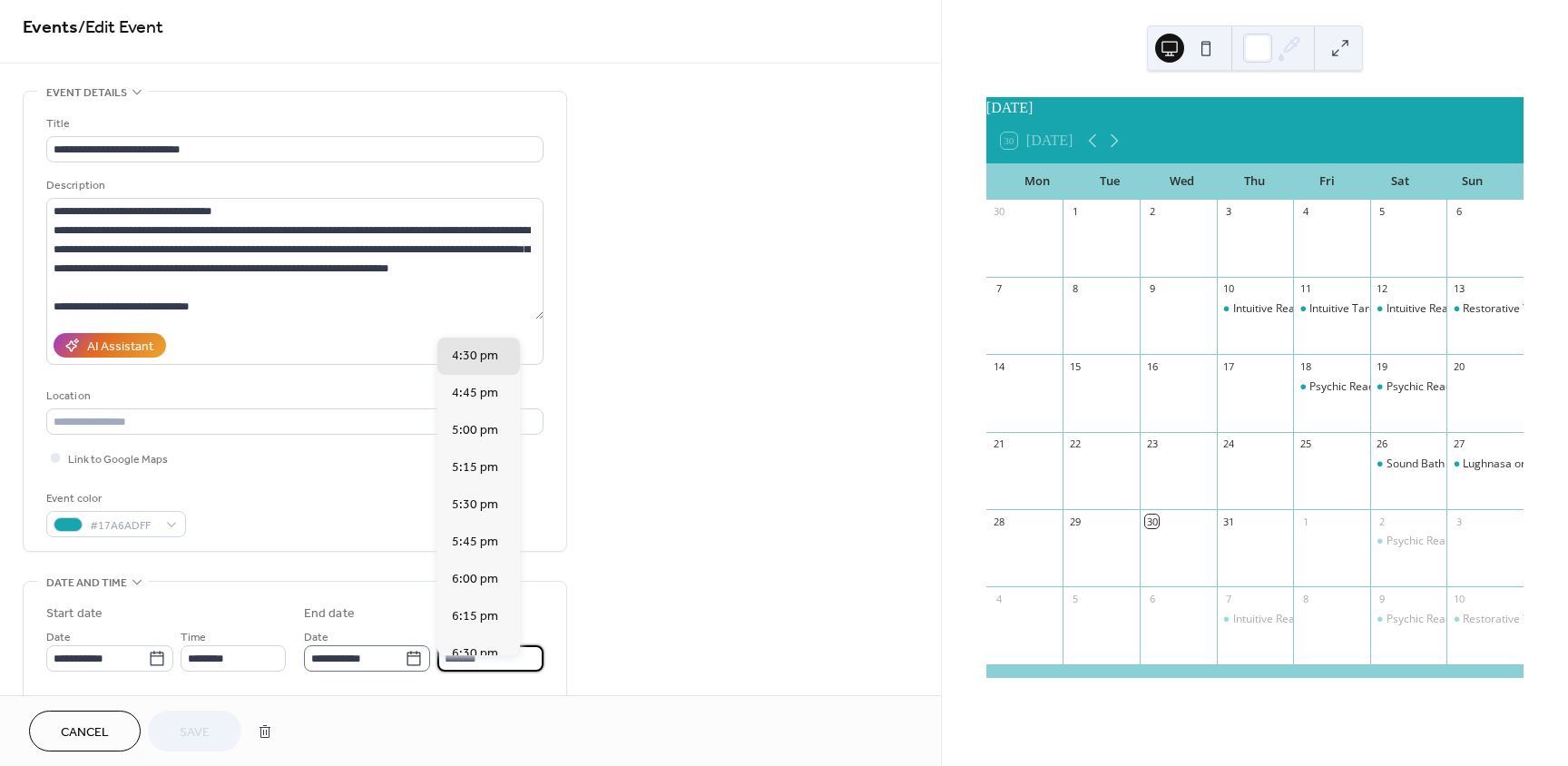 drag, startPoint x: 496, startPoint y: 673, endPoint x: 337, endPoint y: 677, distance: 159.05031 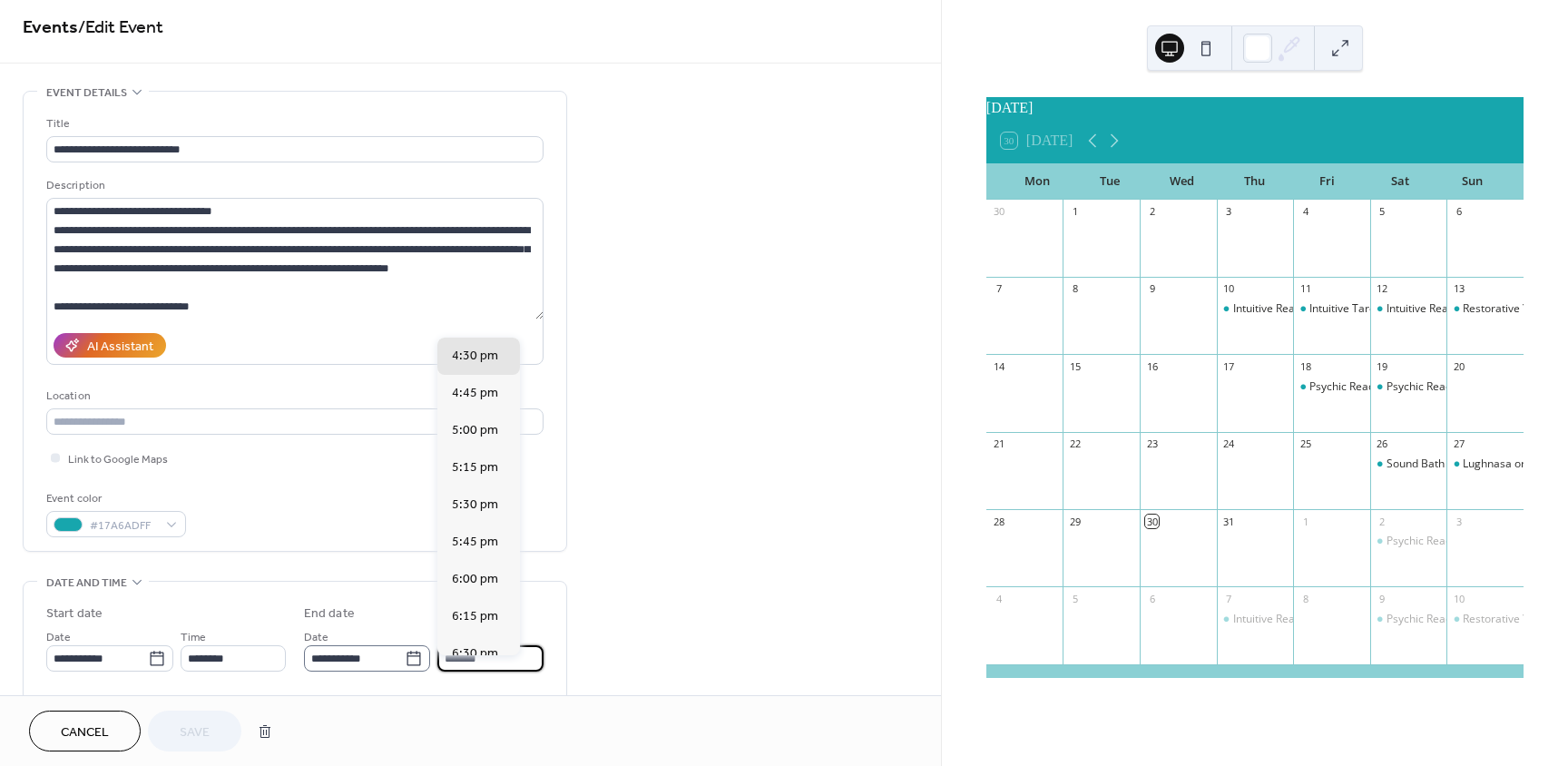 click on "**********" at bounding box center (295, 677) 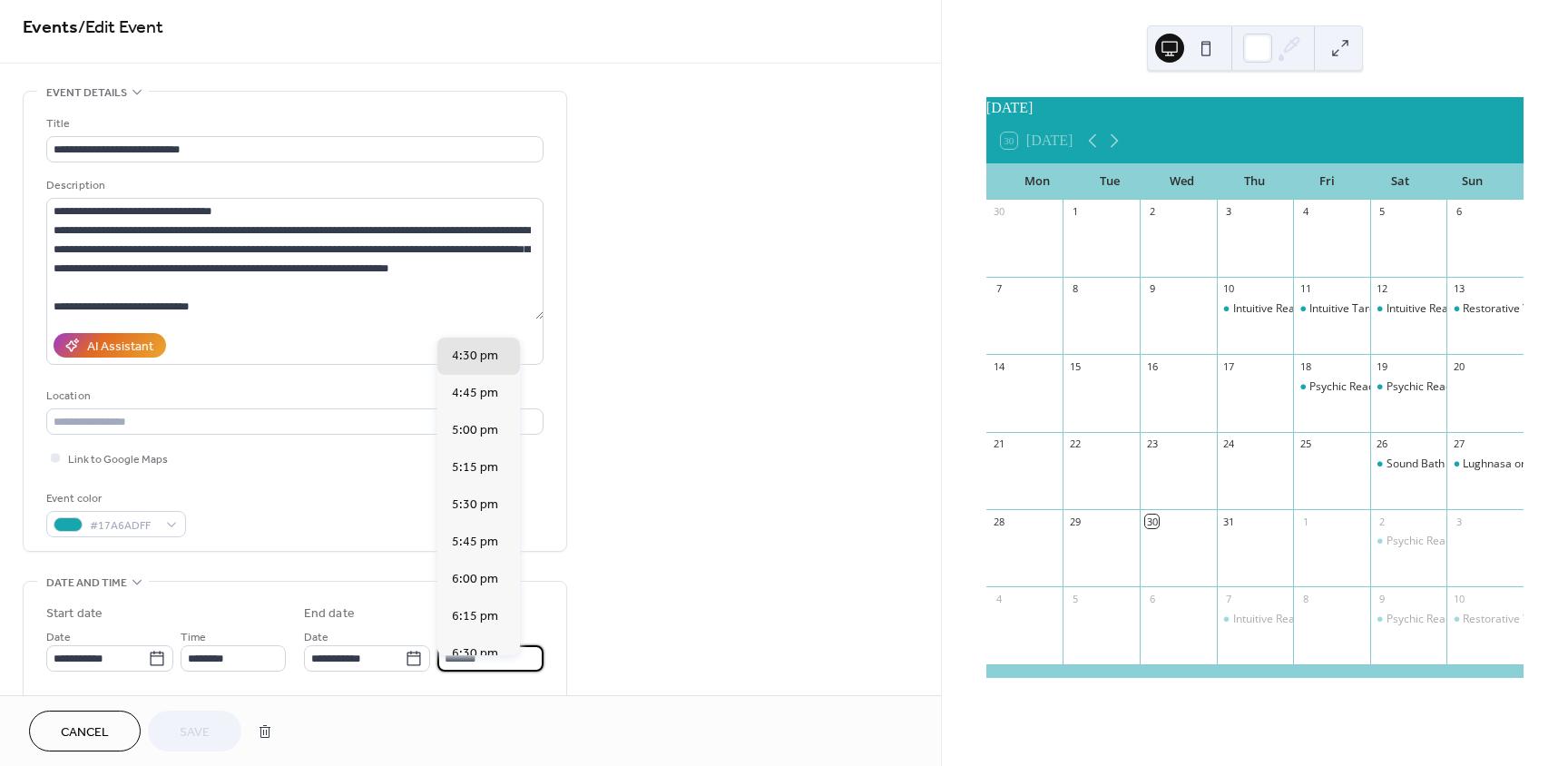 scroll, scrollTop: 21, scrollLeft: 0, axis: vertical 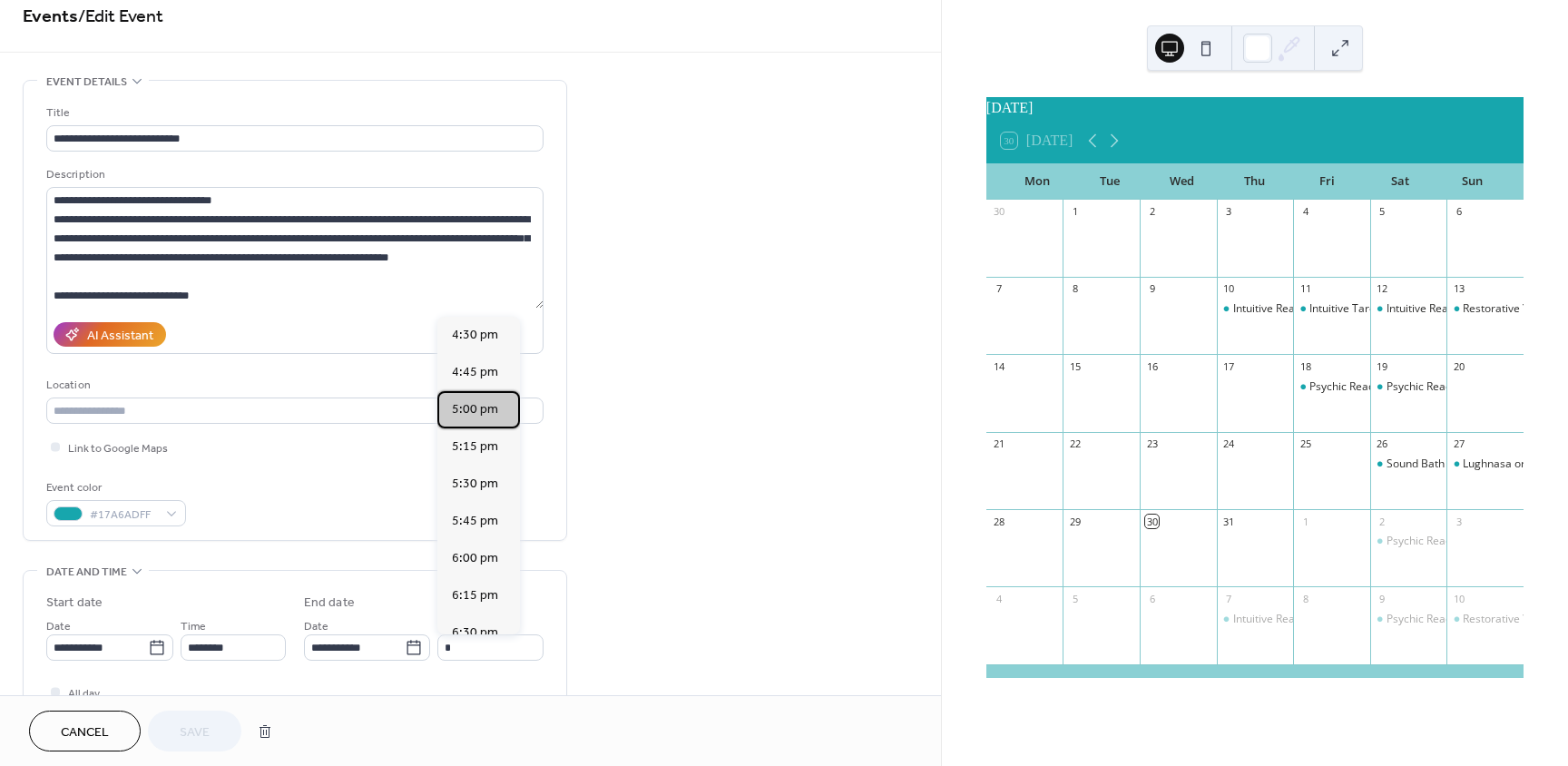 click on "5:00 pm" at bounding box center [475, 409] 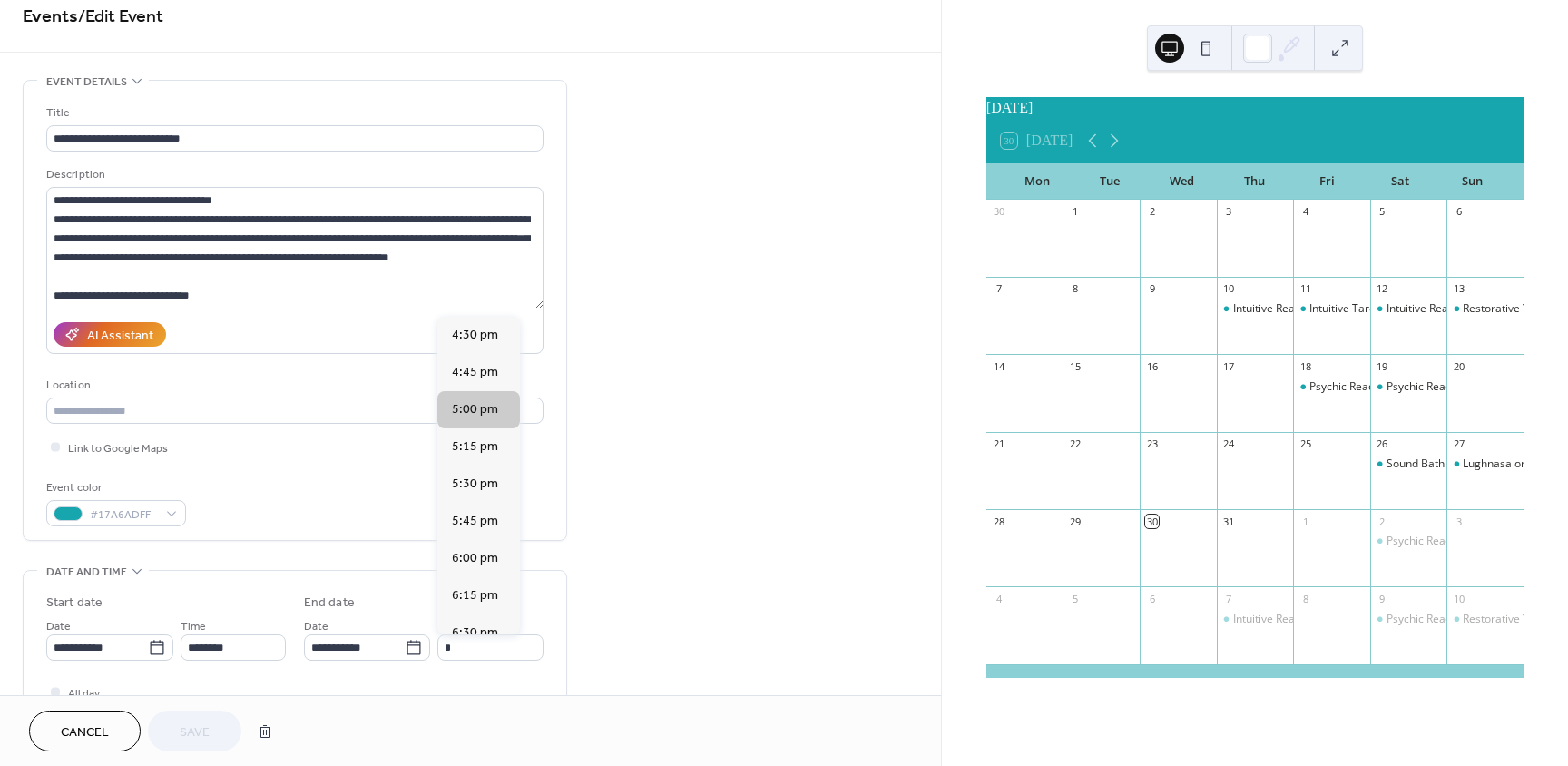 type on "*******" 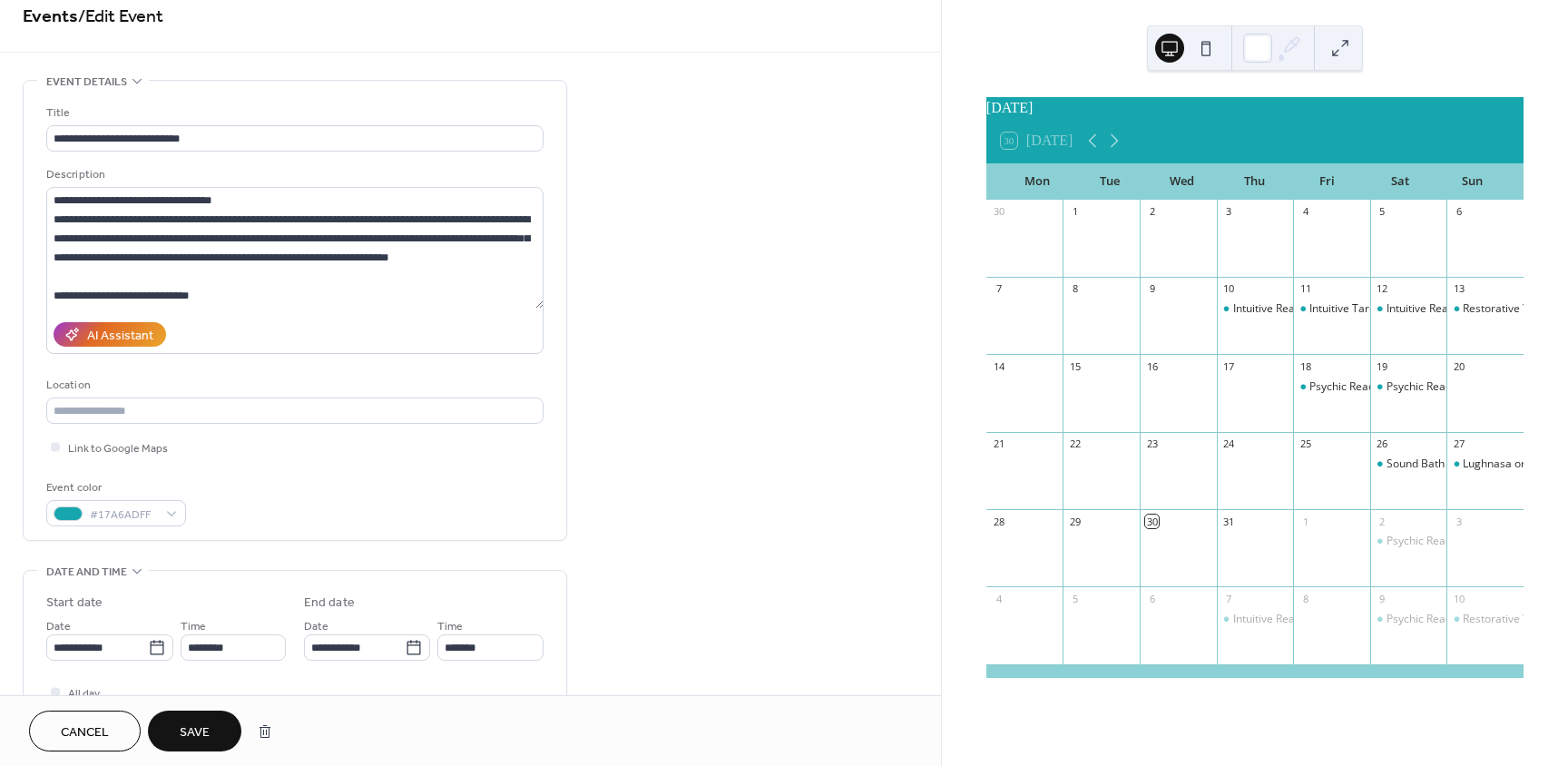 click on "Save" at bounding box center (194, 732) 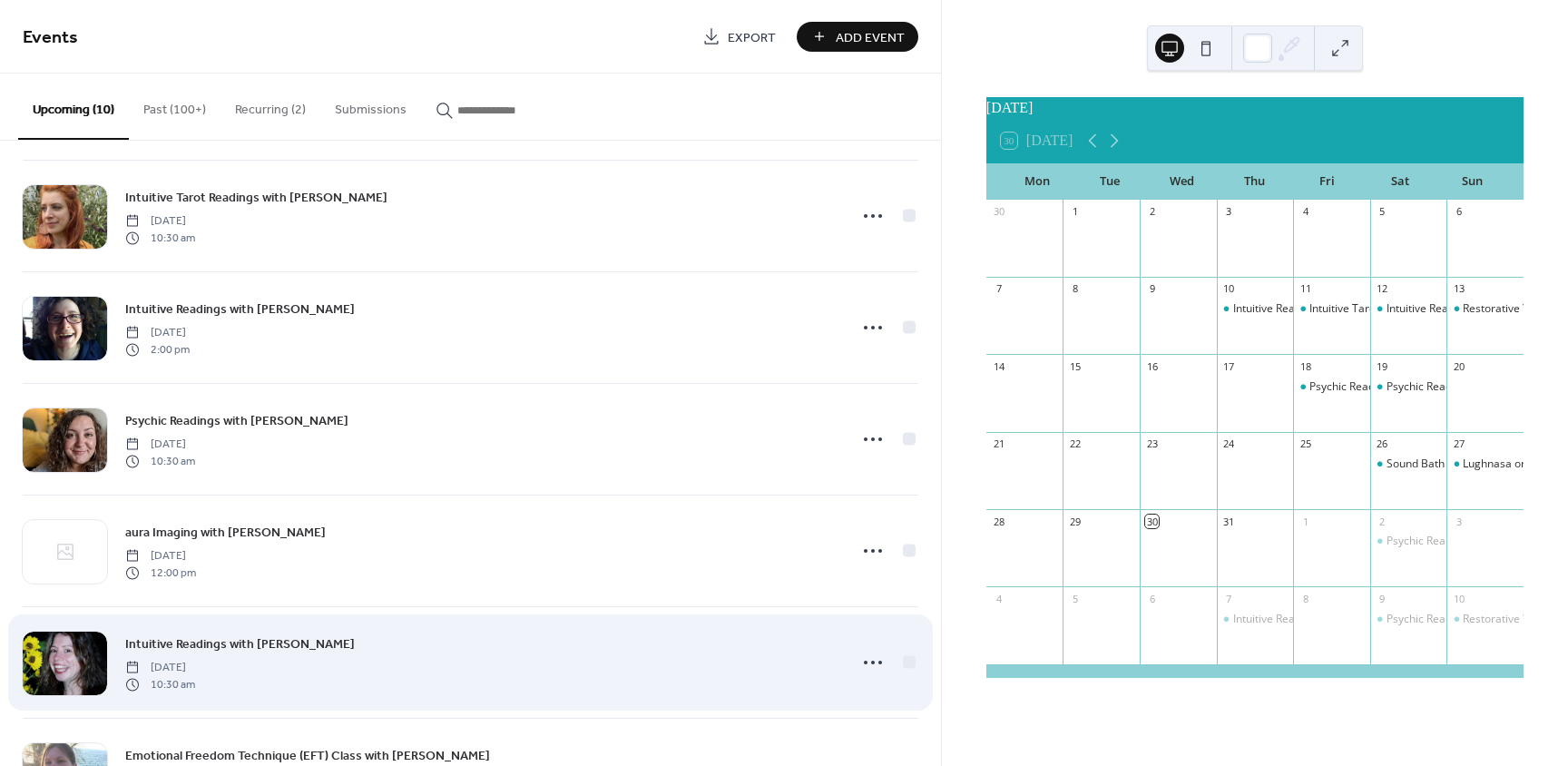 scroll, scrollTop: 545, scrollLeft: 0, axis: vertical 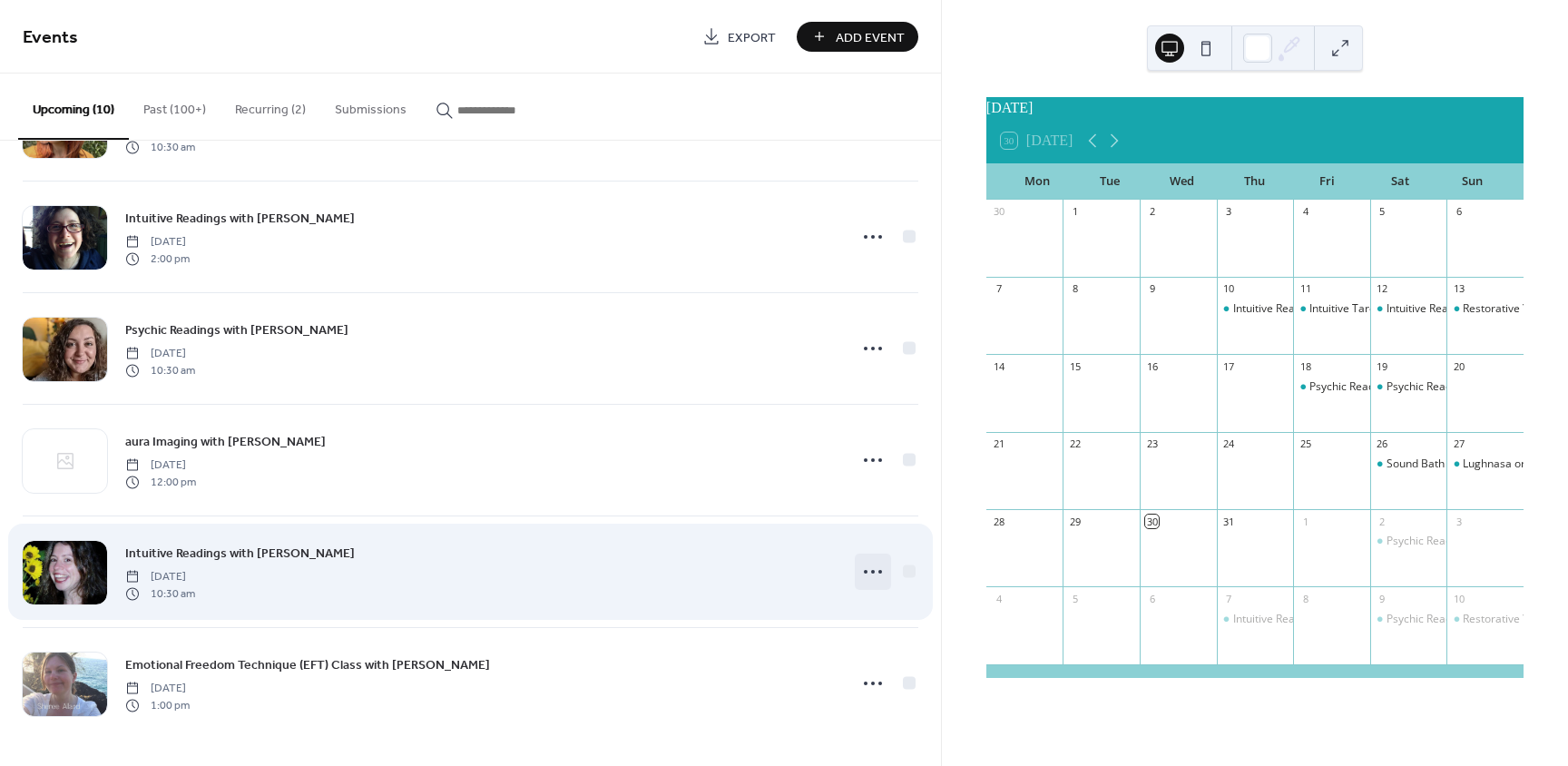 click 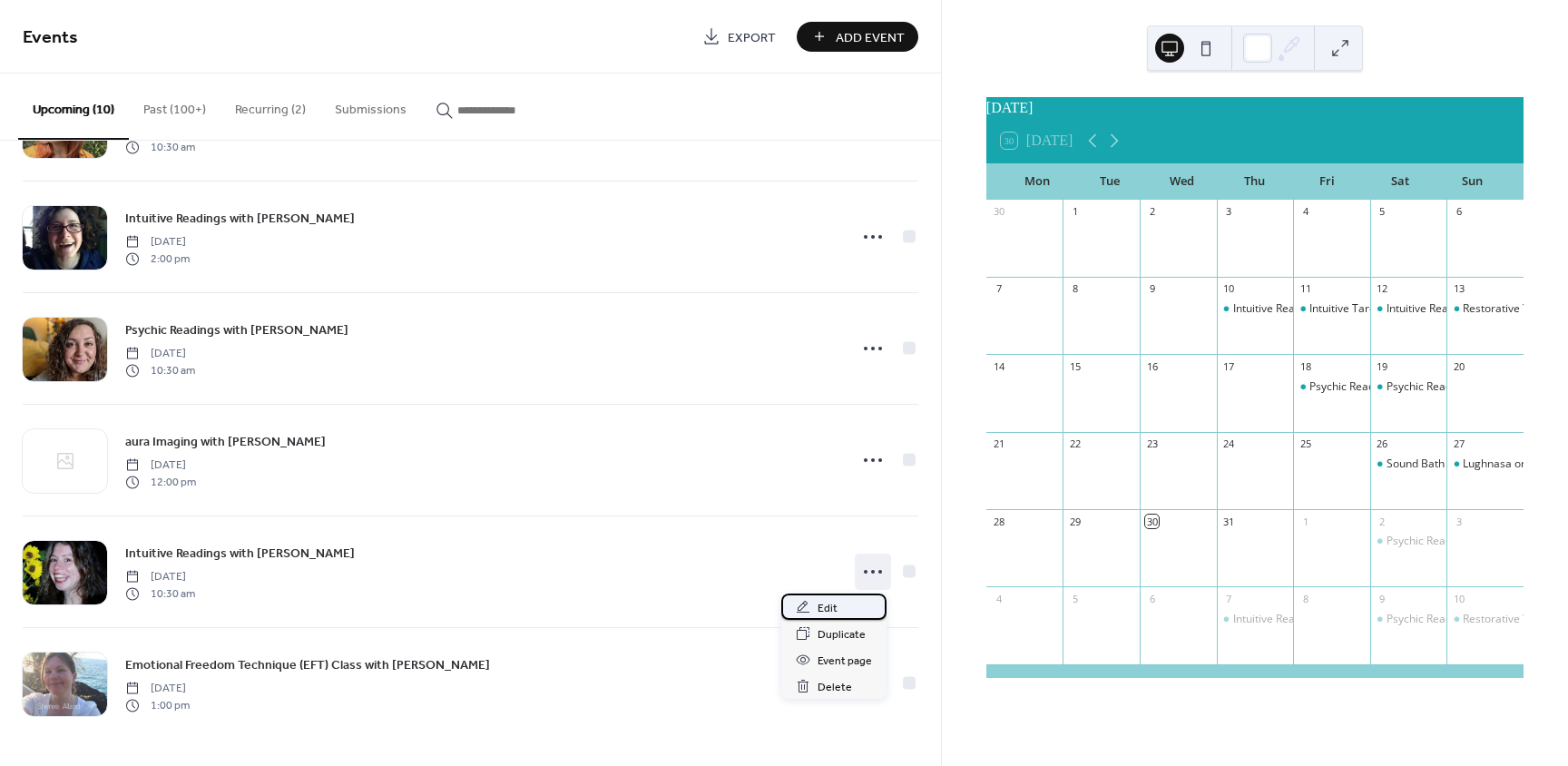 click on "Edit" at bounding box center (828, 608) 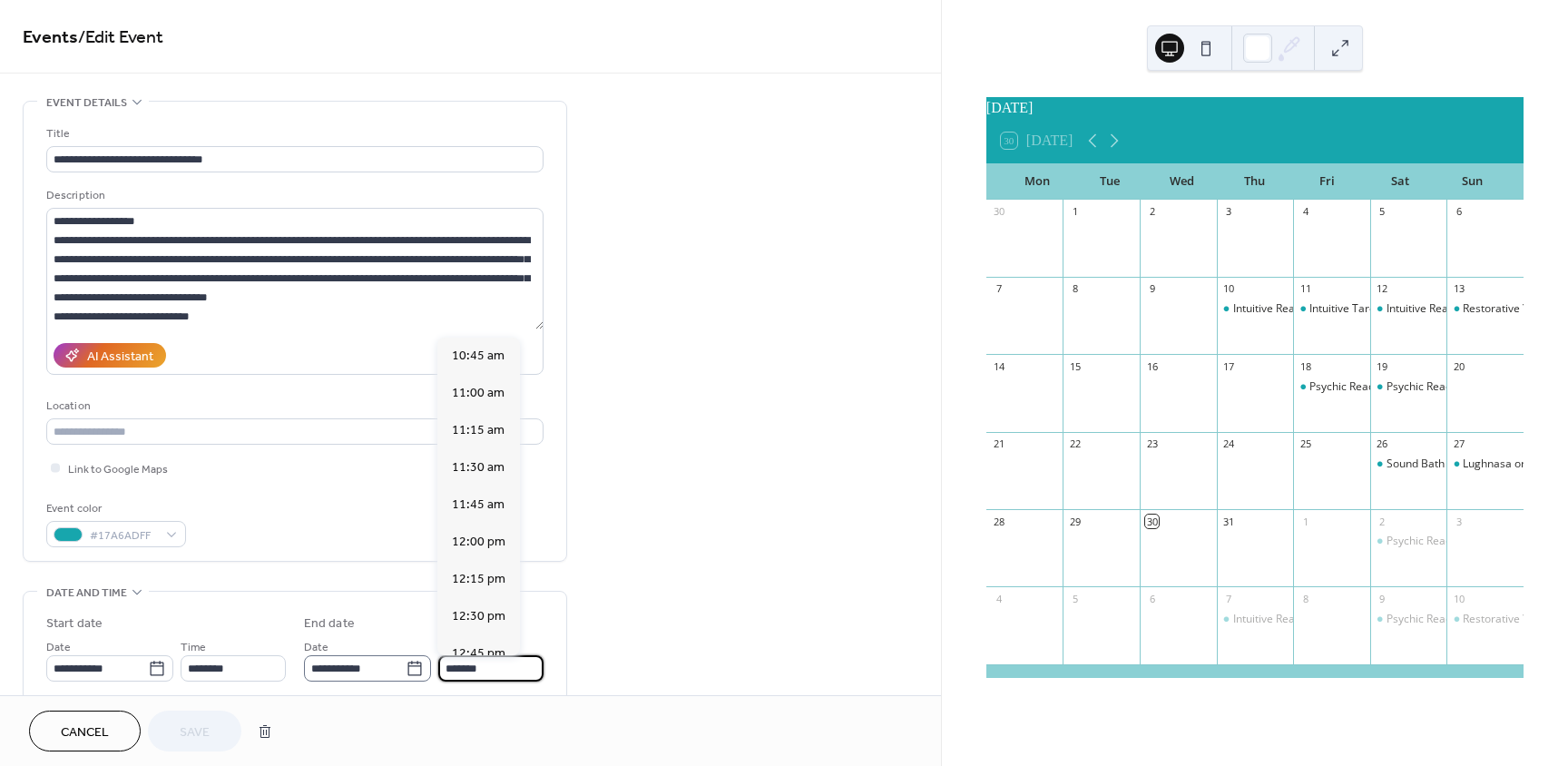 drag, startPoint x: 489, startPoint y: 674, endPoint x: 417, endPoint y: 664, distance: 72.691127 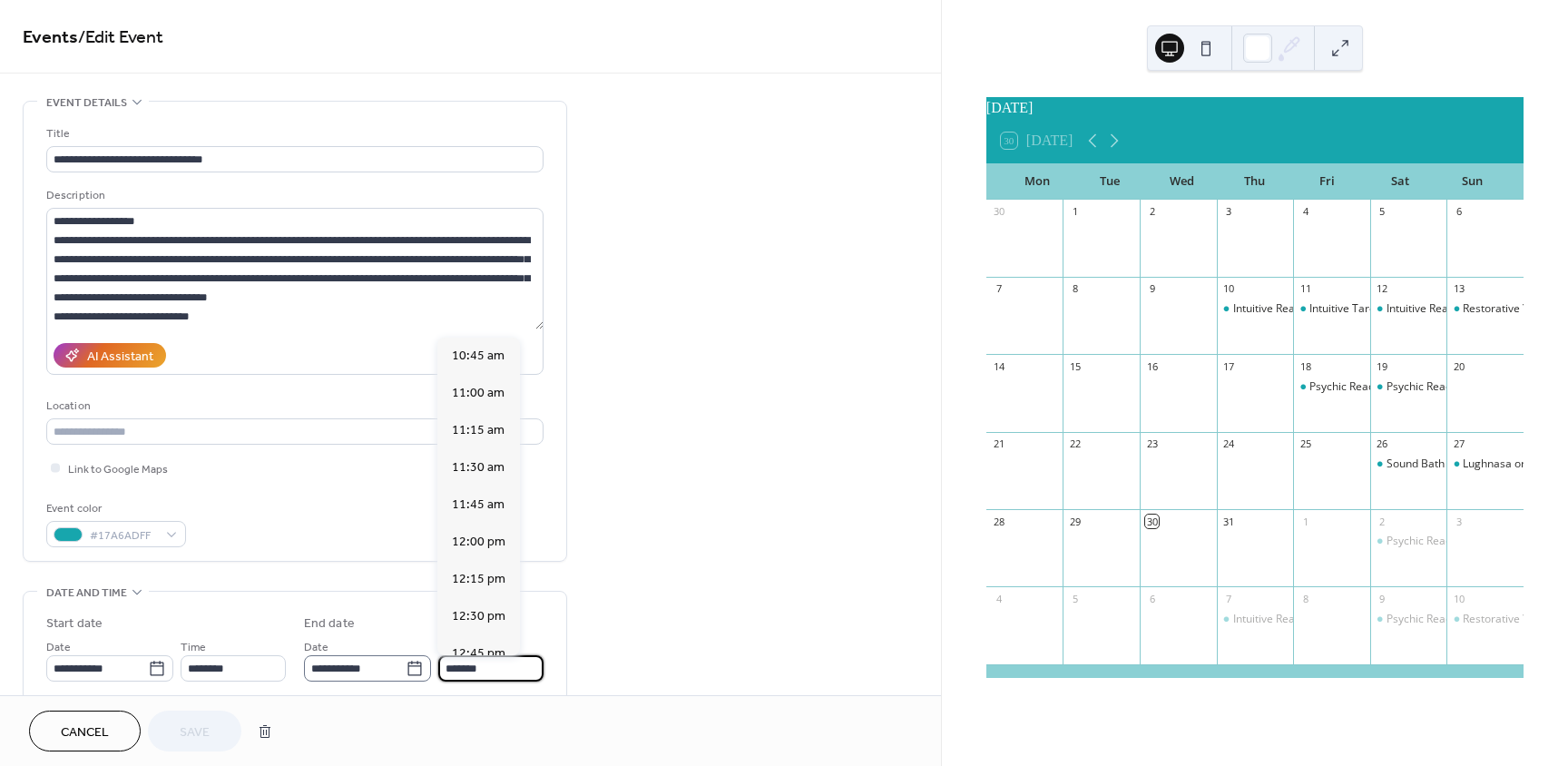 click on "**********" at bounding box center (424, 659) 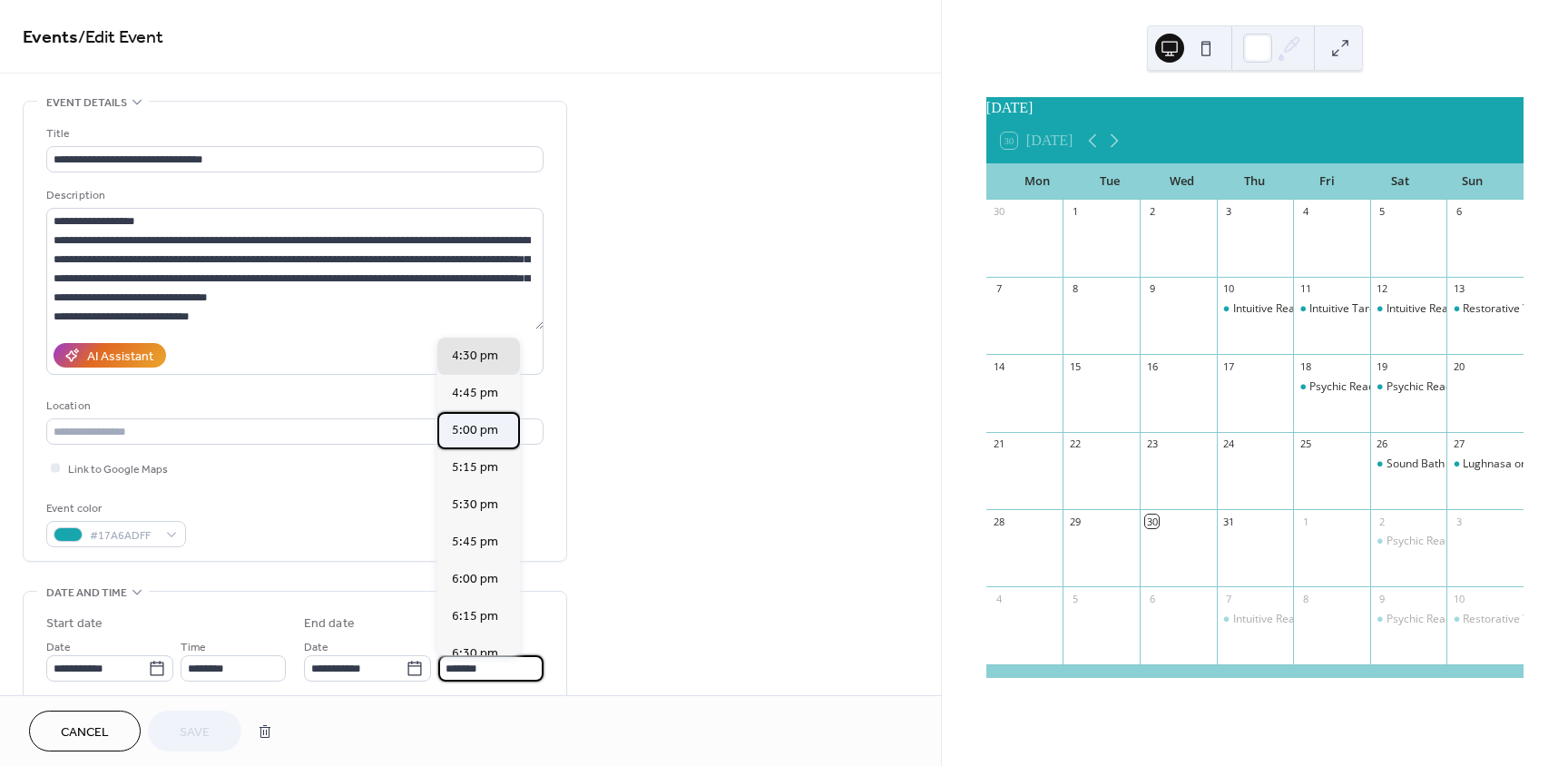 click on "5:00 pm" at bounding box center [475, 430] 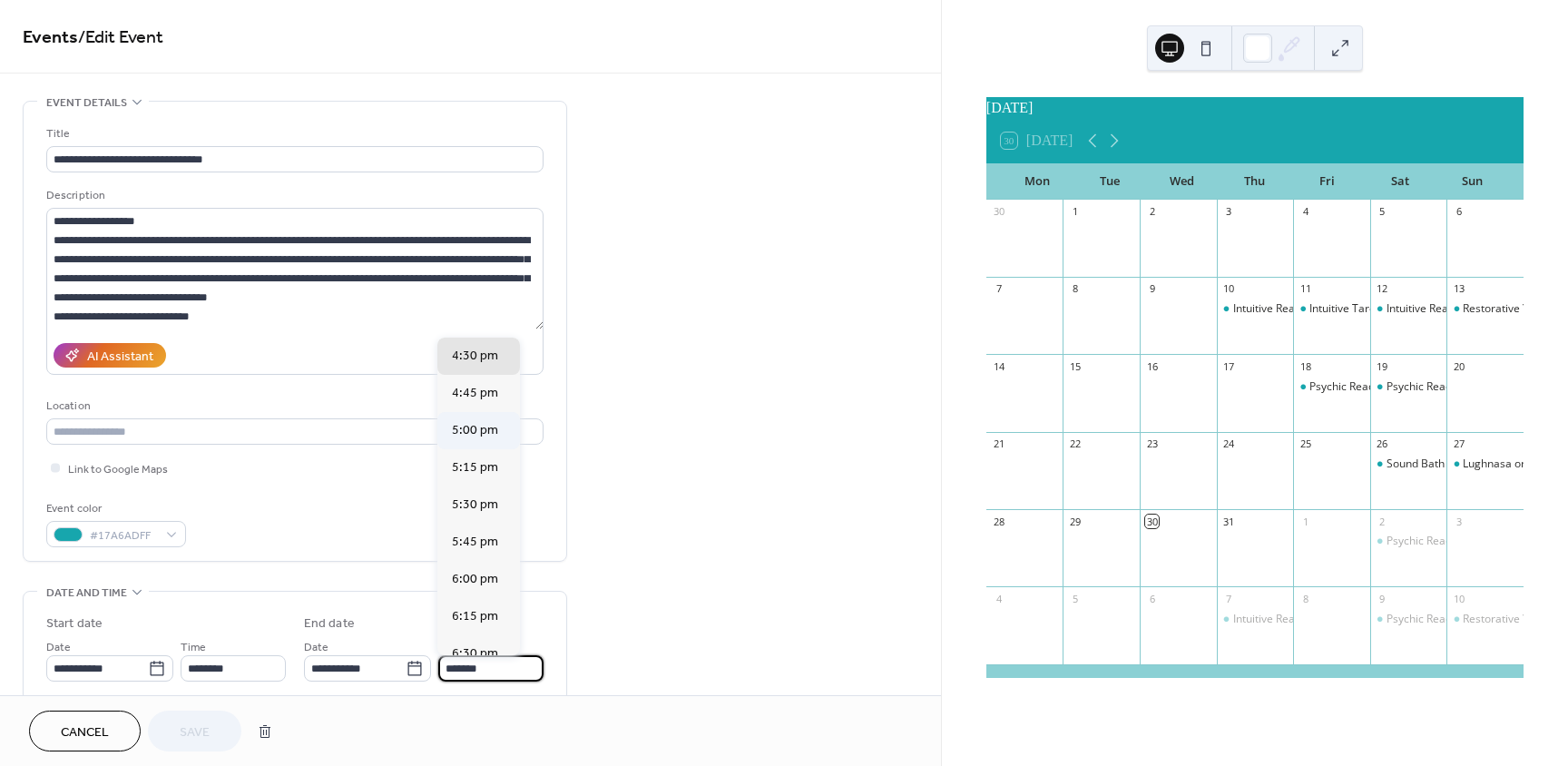 type on "*******" 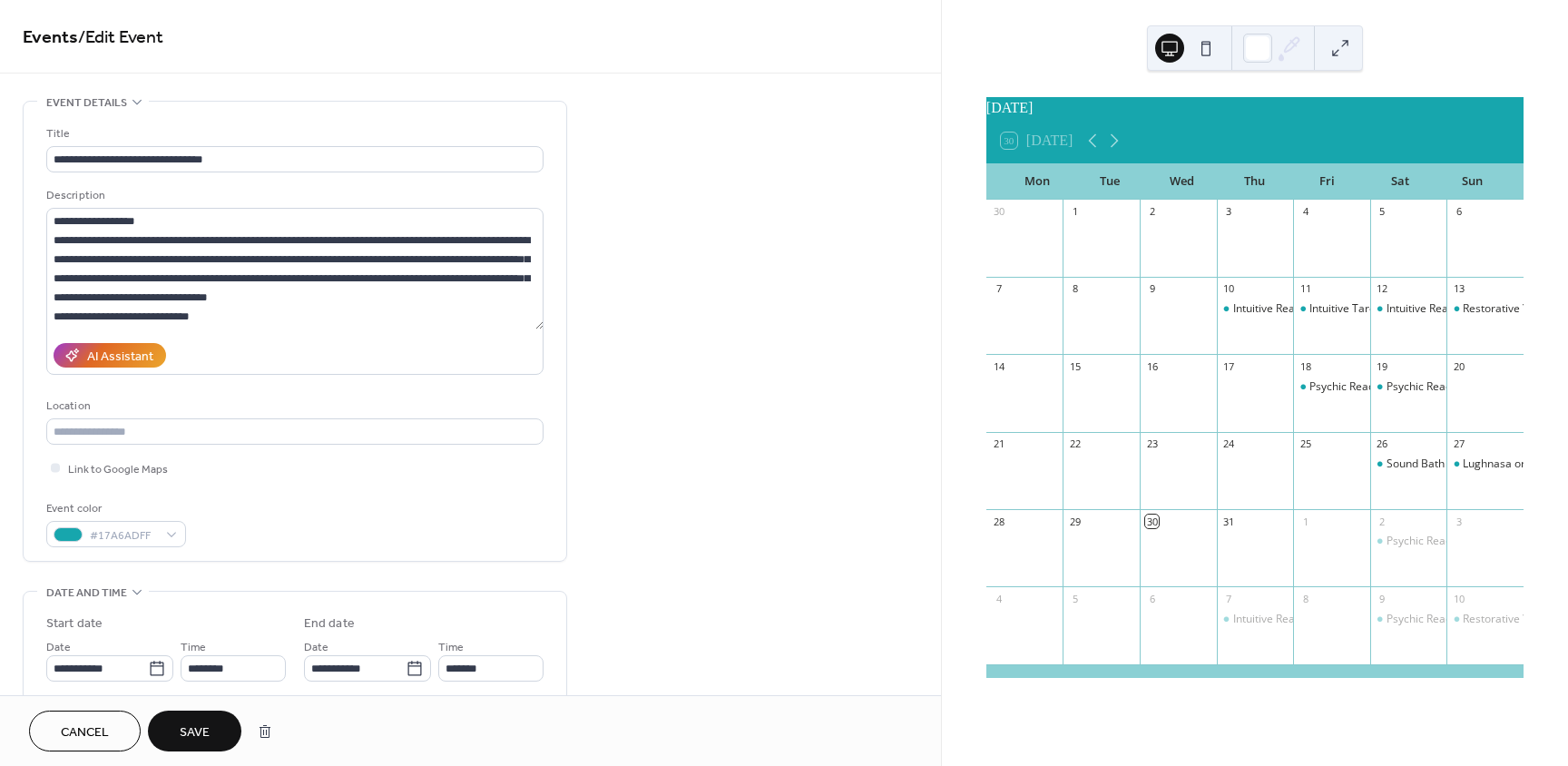 click on "Save" at bounding box center (194, 732) 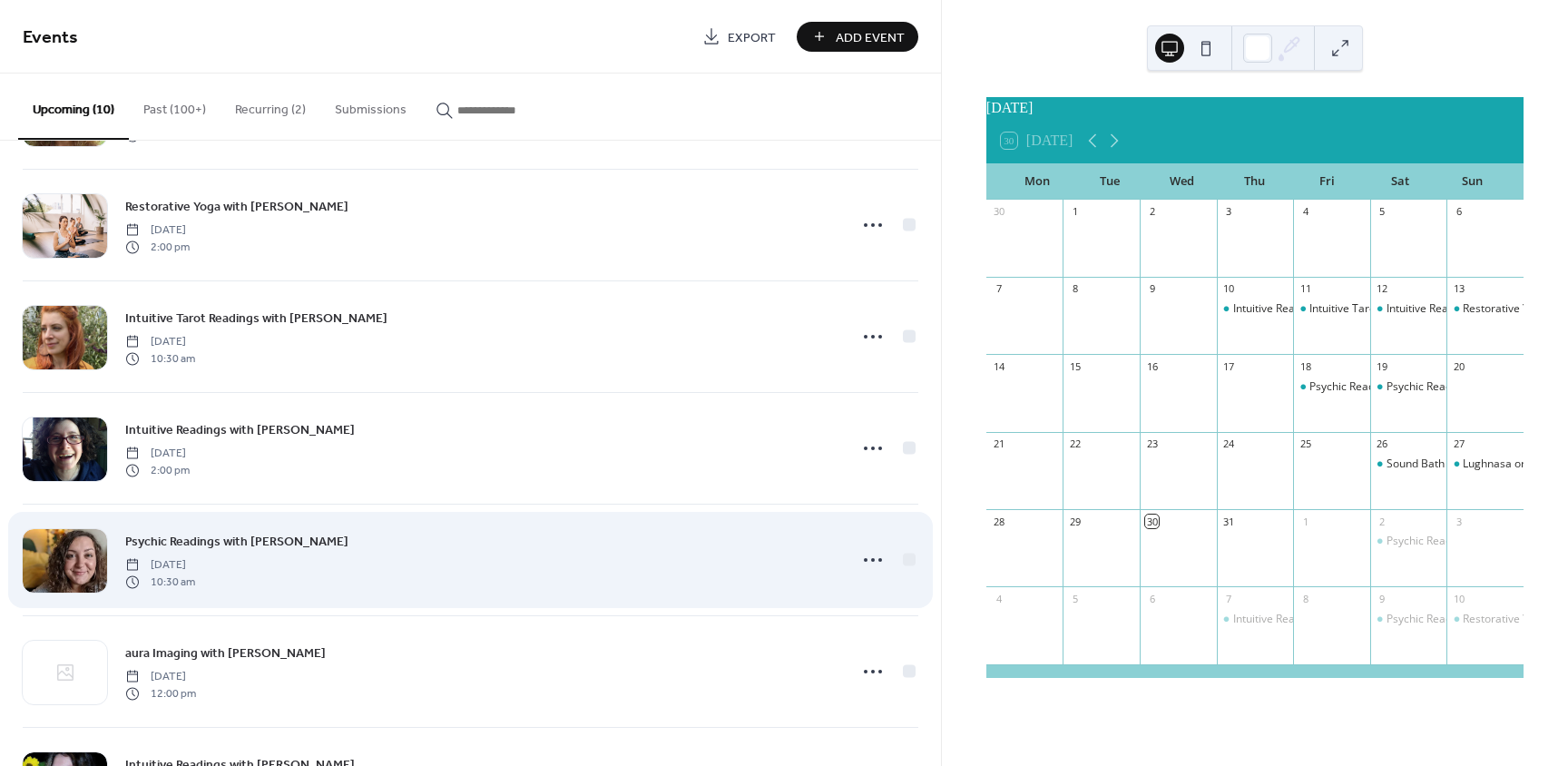 scroll, scrollTop: 545, scrollLeft: 0, axis: vertical 